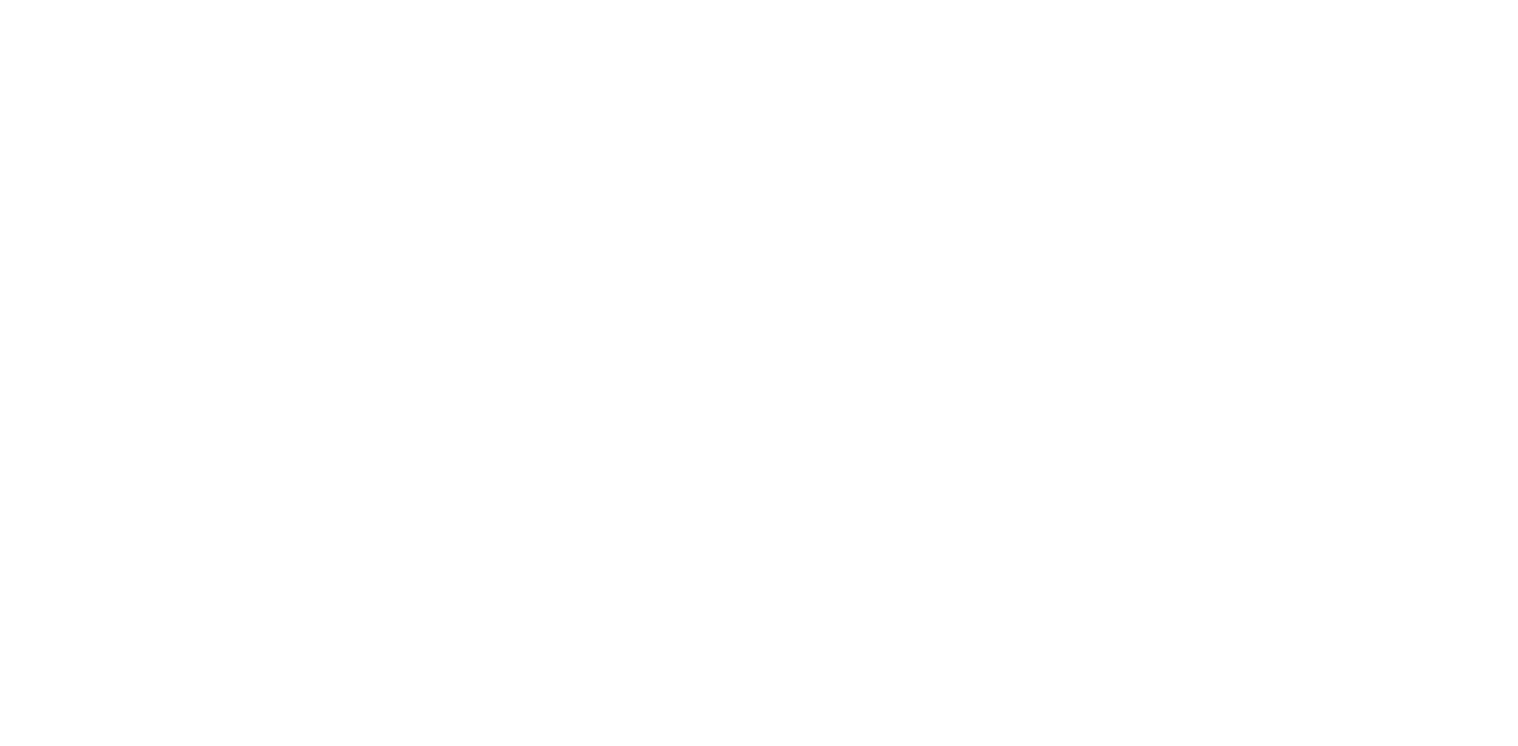 scroll, scrollTop: 0, scrollLeft: 0, axis: both 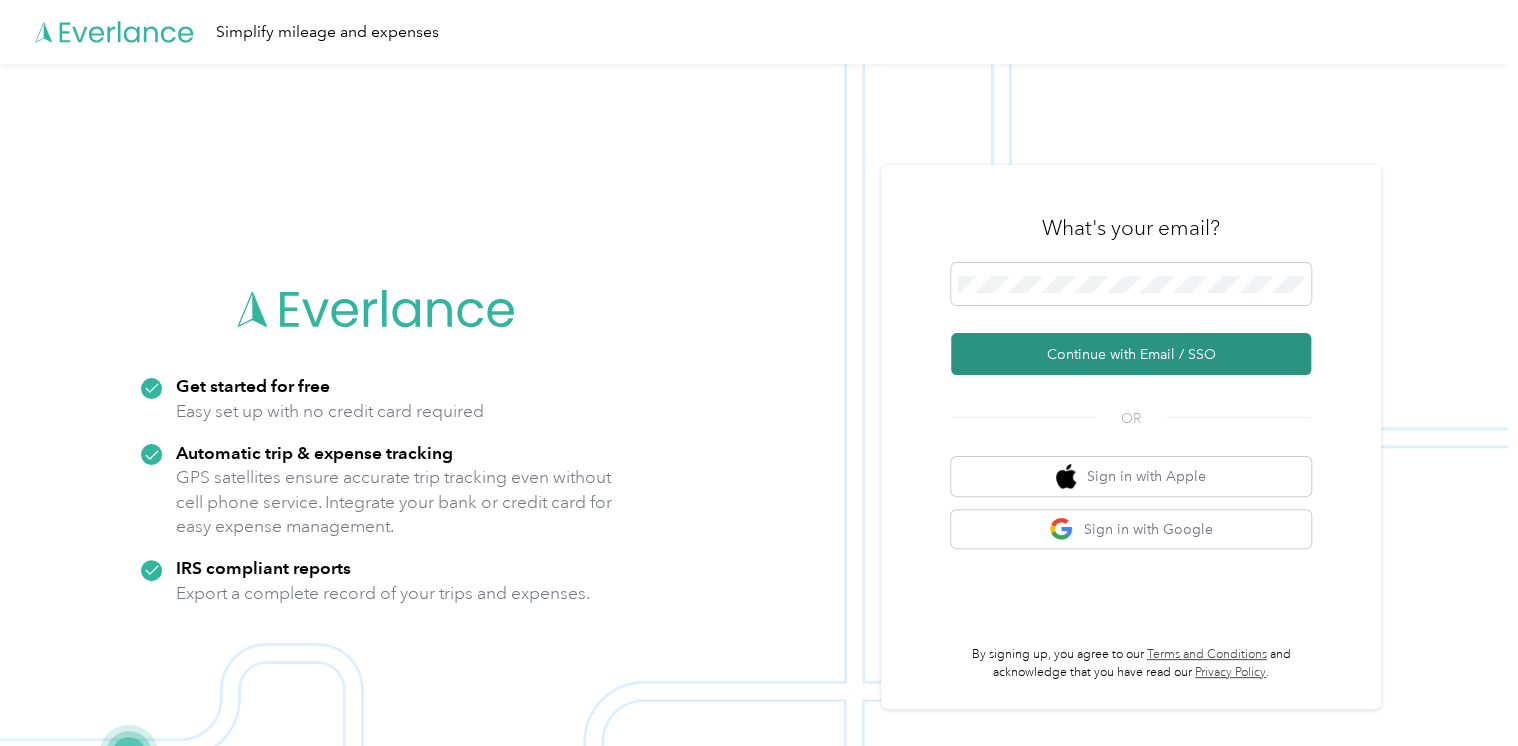 click on "Continue with Email / SSO" at bounding box center [1131, 354] 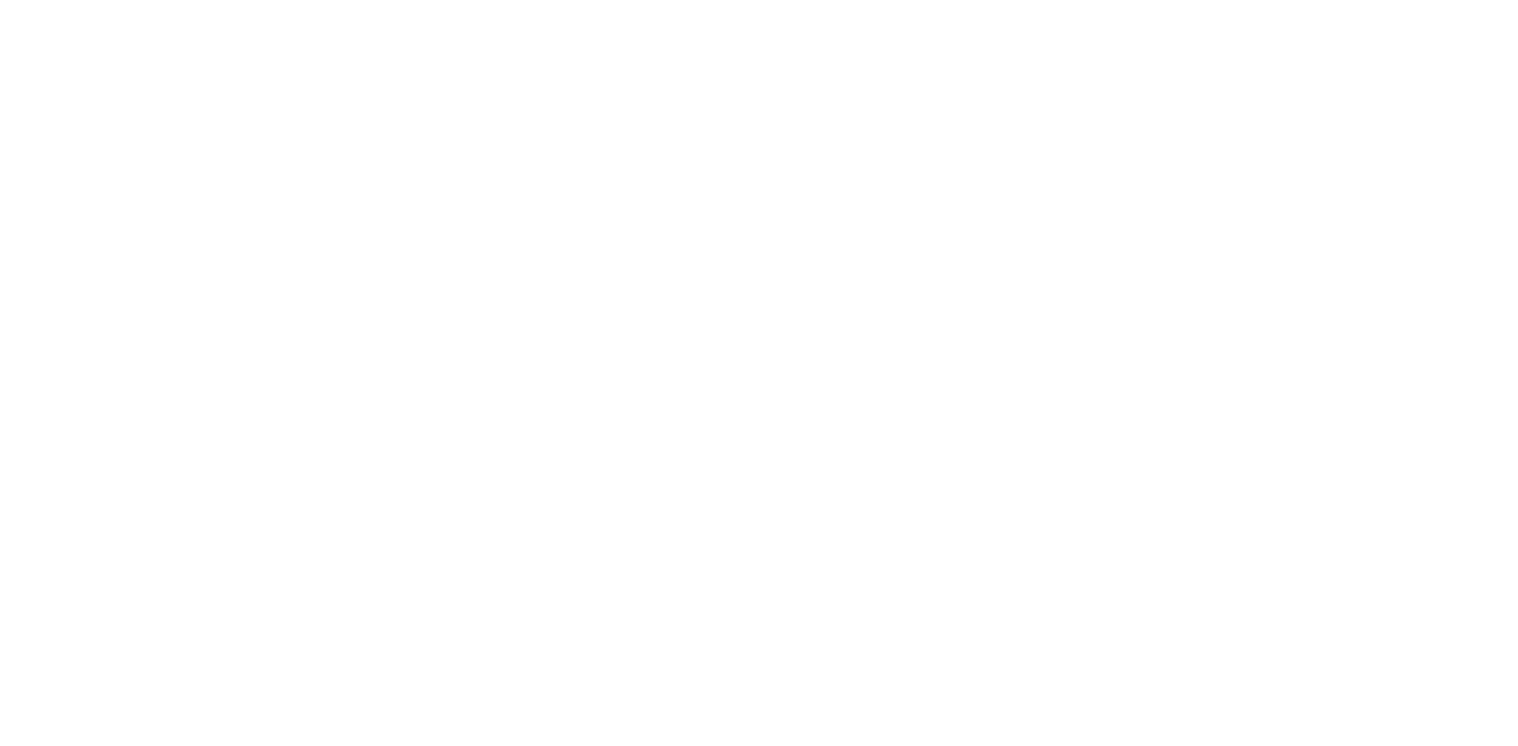 scroll, scrollTop: 0, scrollLeft: 0, axis: both 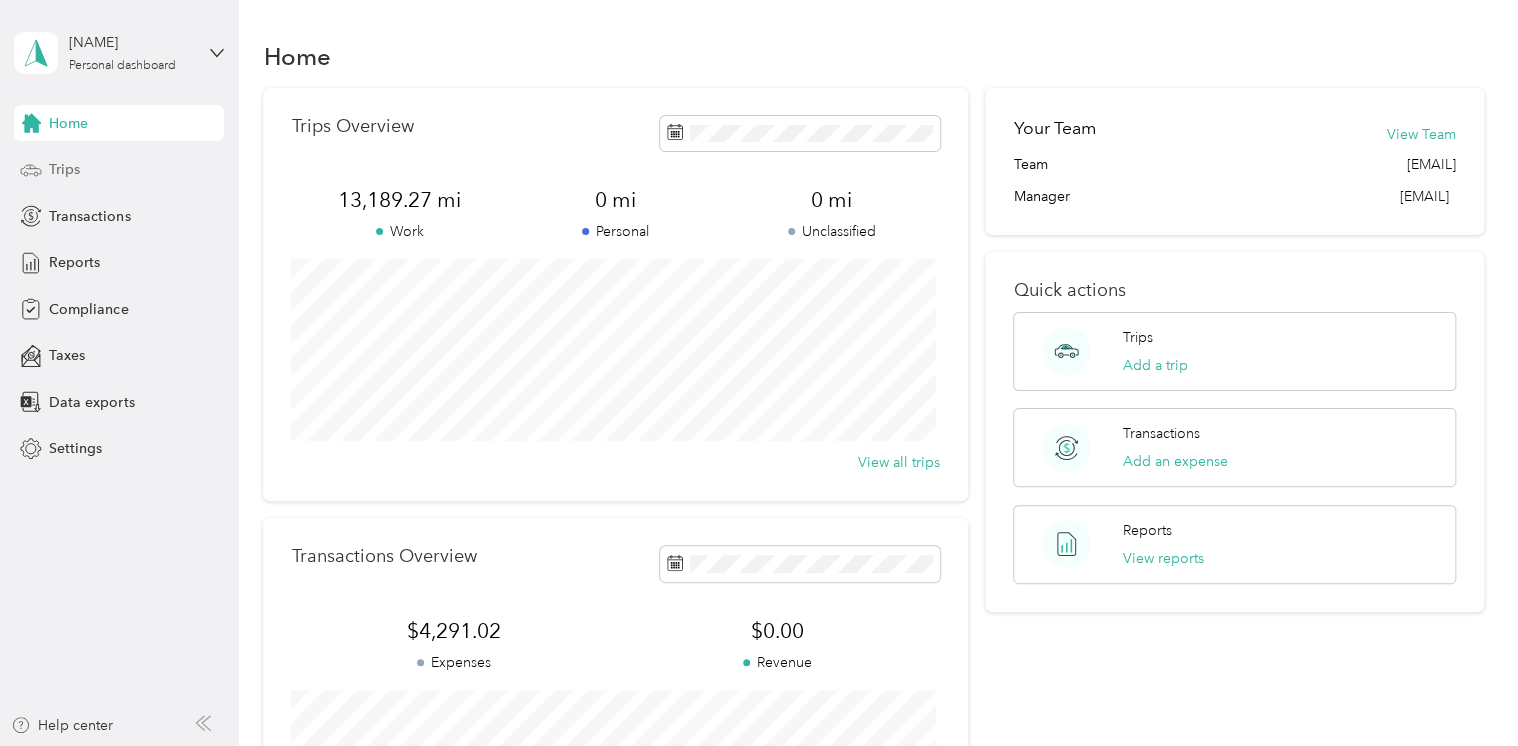 click on "Trips" at bounding box center (64, 169) 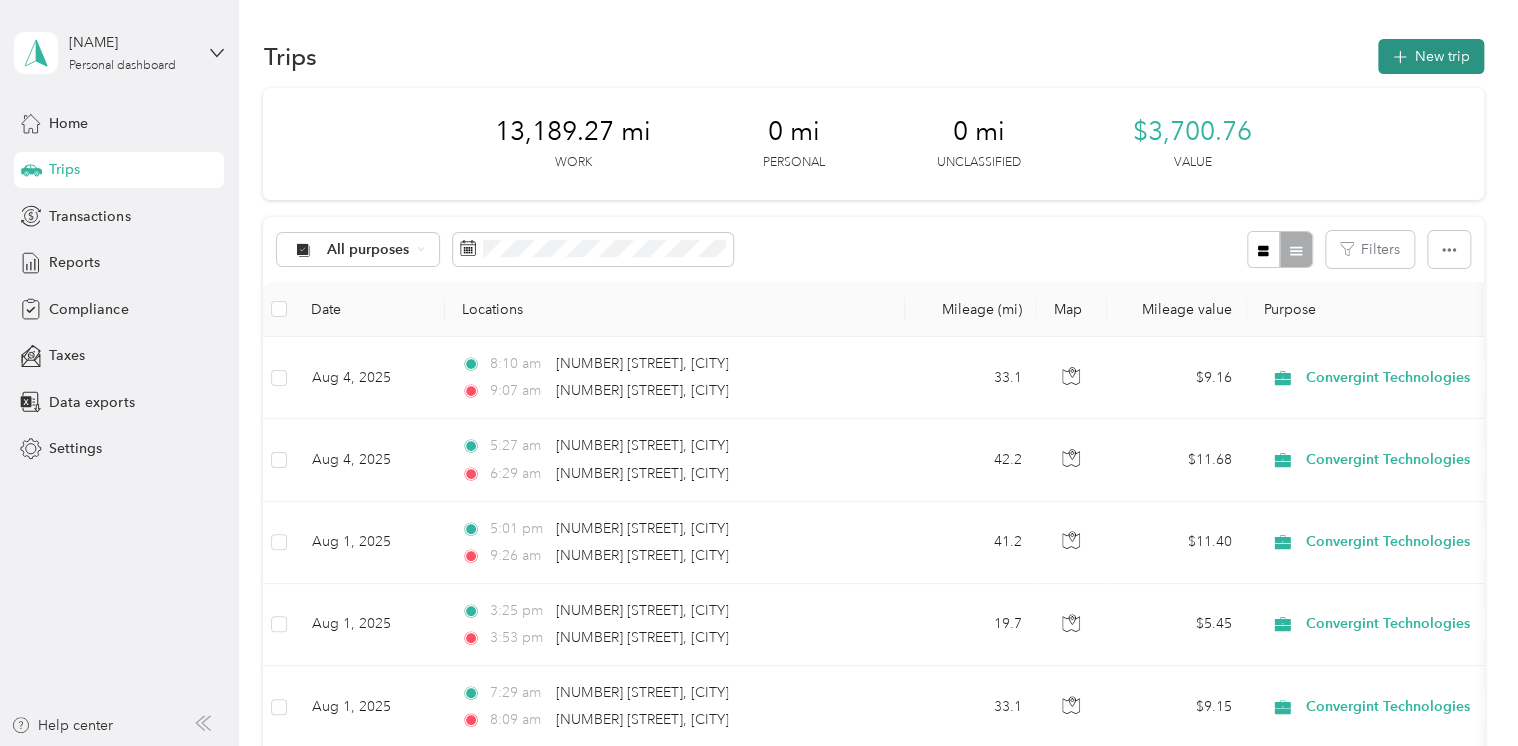 click on "New trip" at bounding box center (1431, 56) 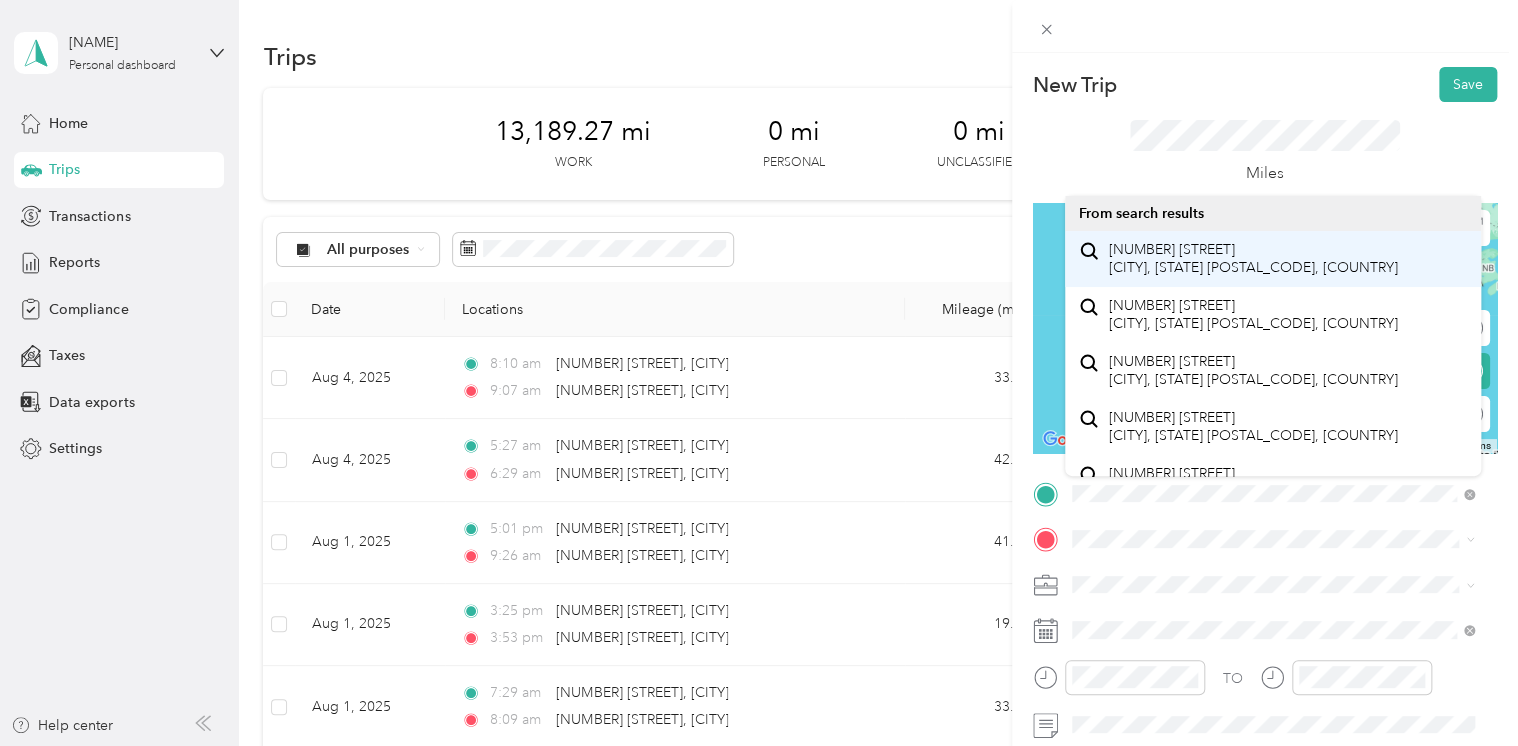 click on "[NUMBER] [STREET]
[CITY], [STATE] [POSTAL_CODE], [COUNTRY]" at bounding box center (1253, 258) 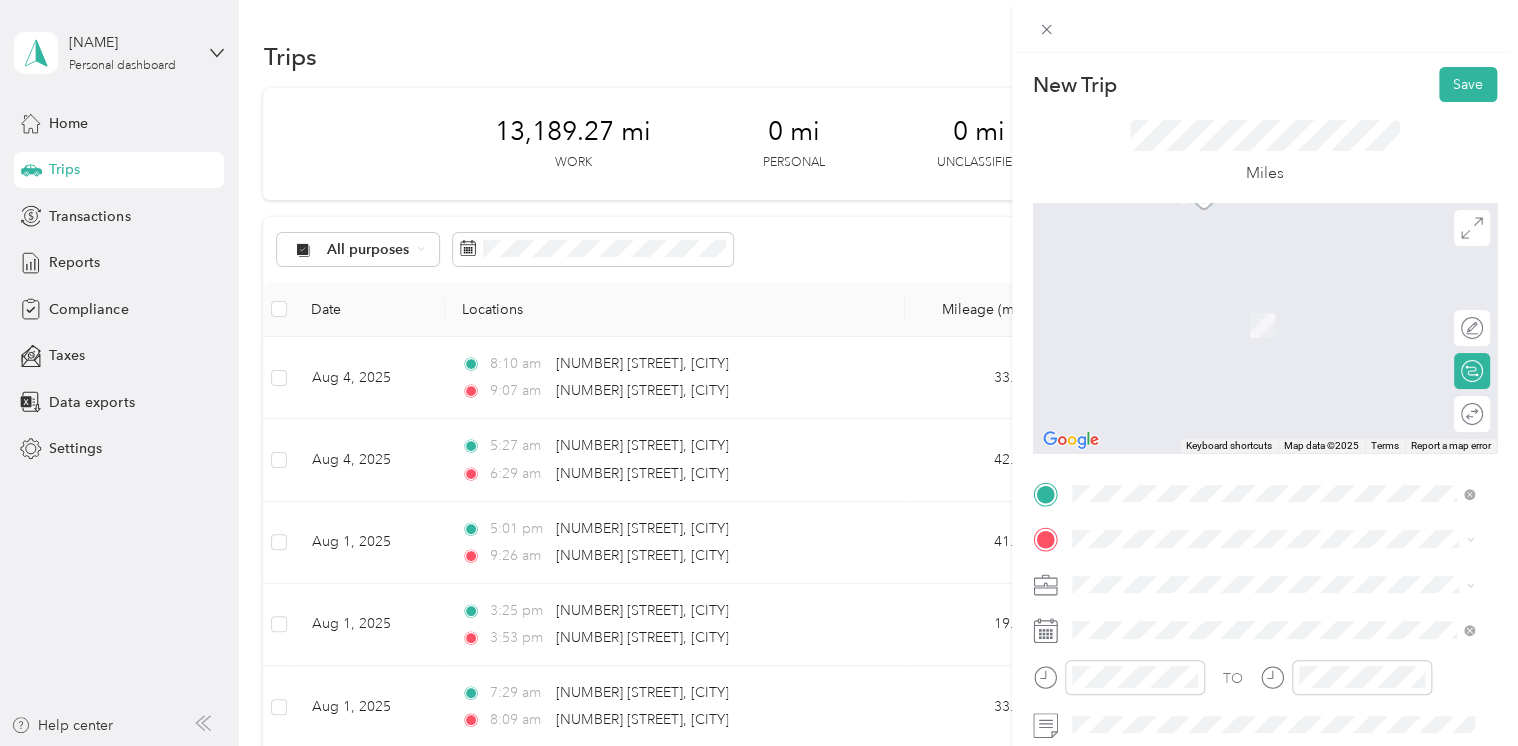 click on "[NUMBER] [STREET]
[CITY], [STATE] [POSTAL_CODE], [COUNTRY]" at bounding box center [1253, 354] 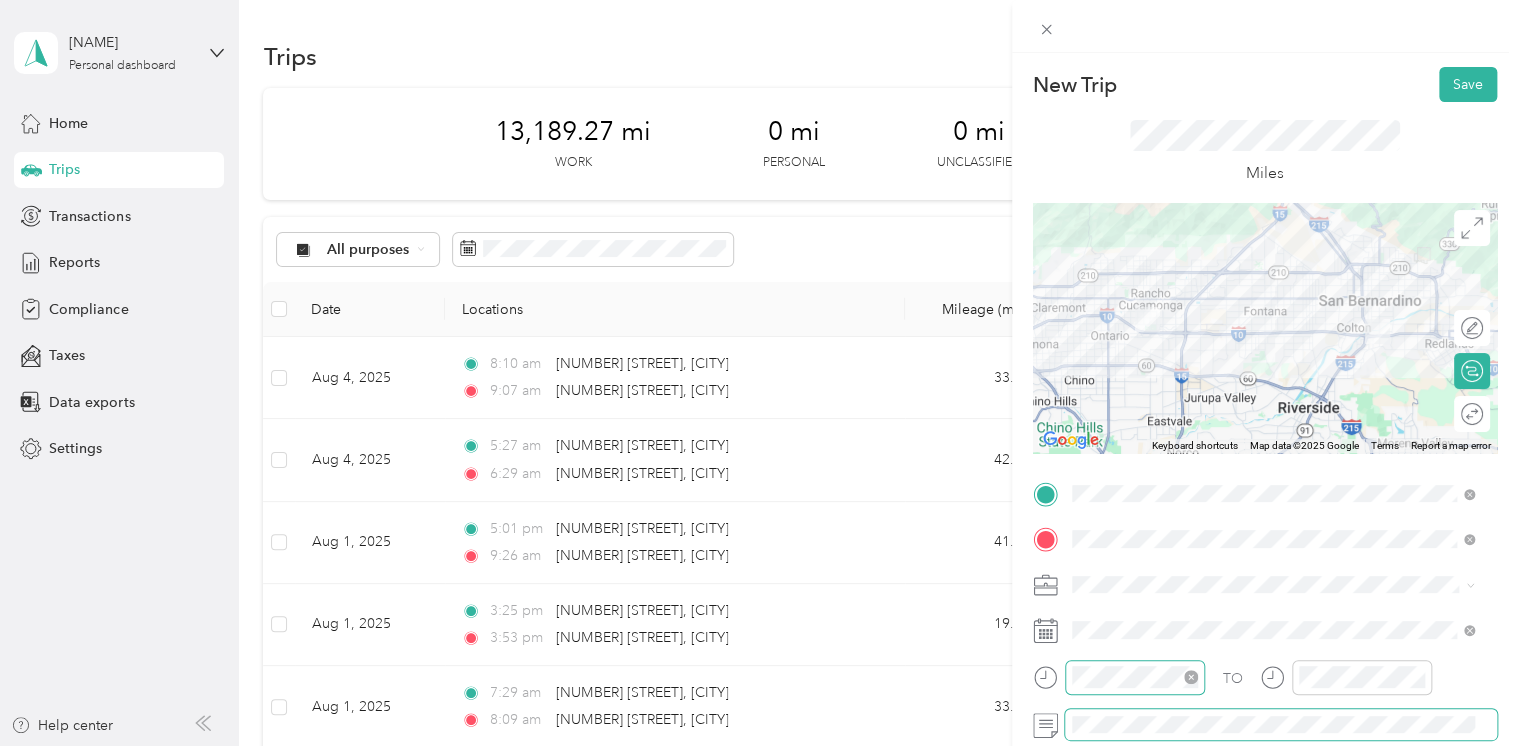 click at bounding box center [1135, 677] 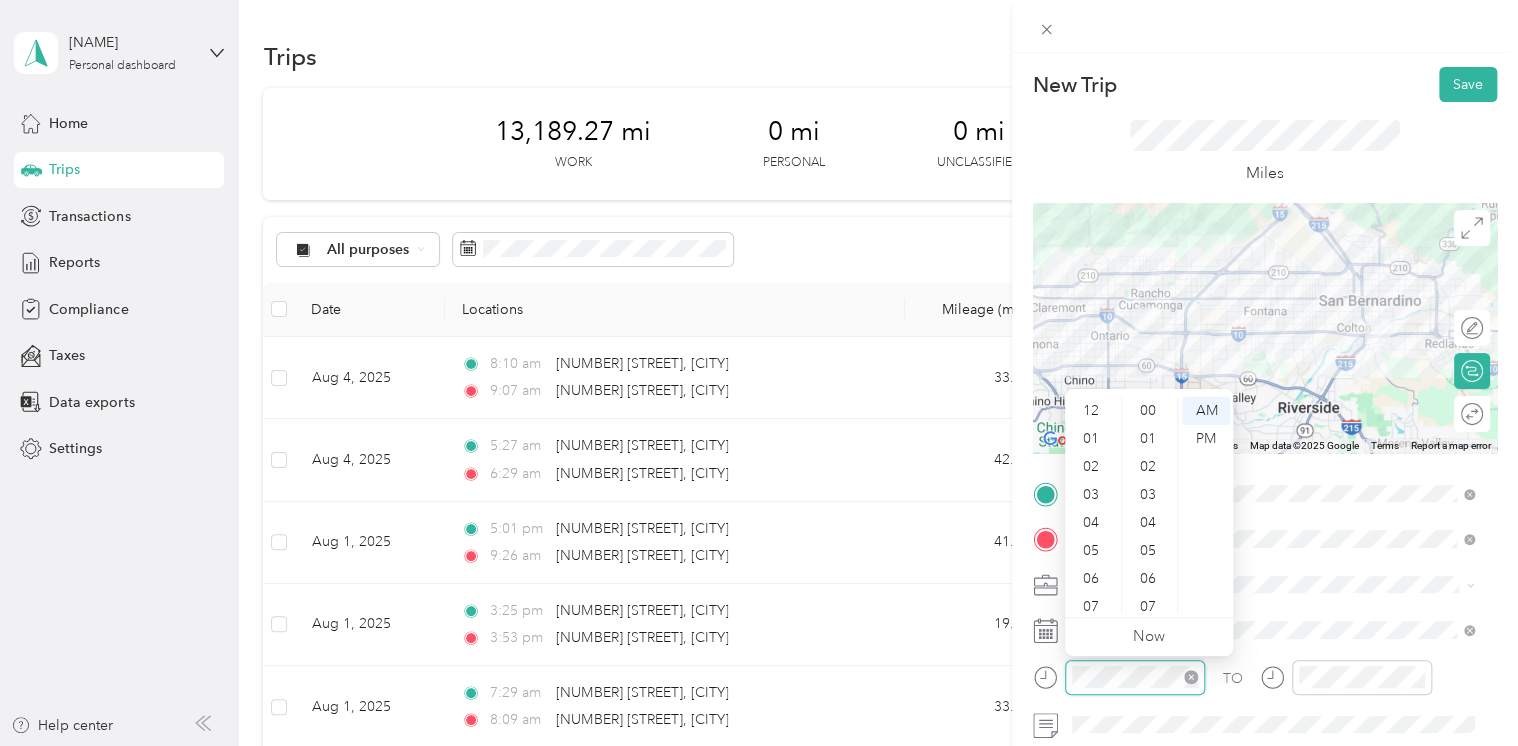 scroll, scrollTop: 1372, scrollLeft: 0, axis: vertical 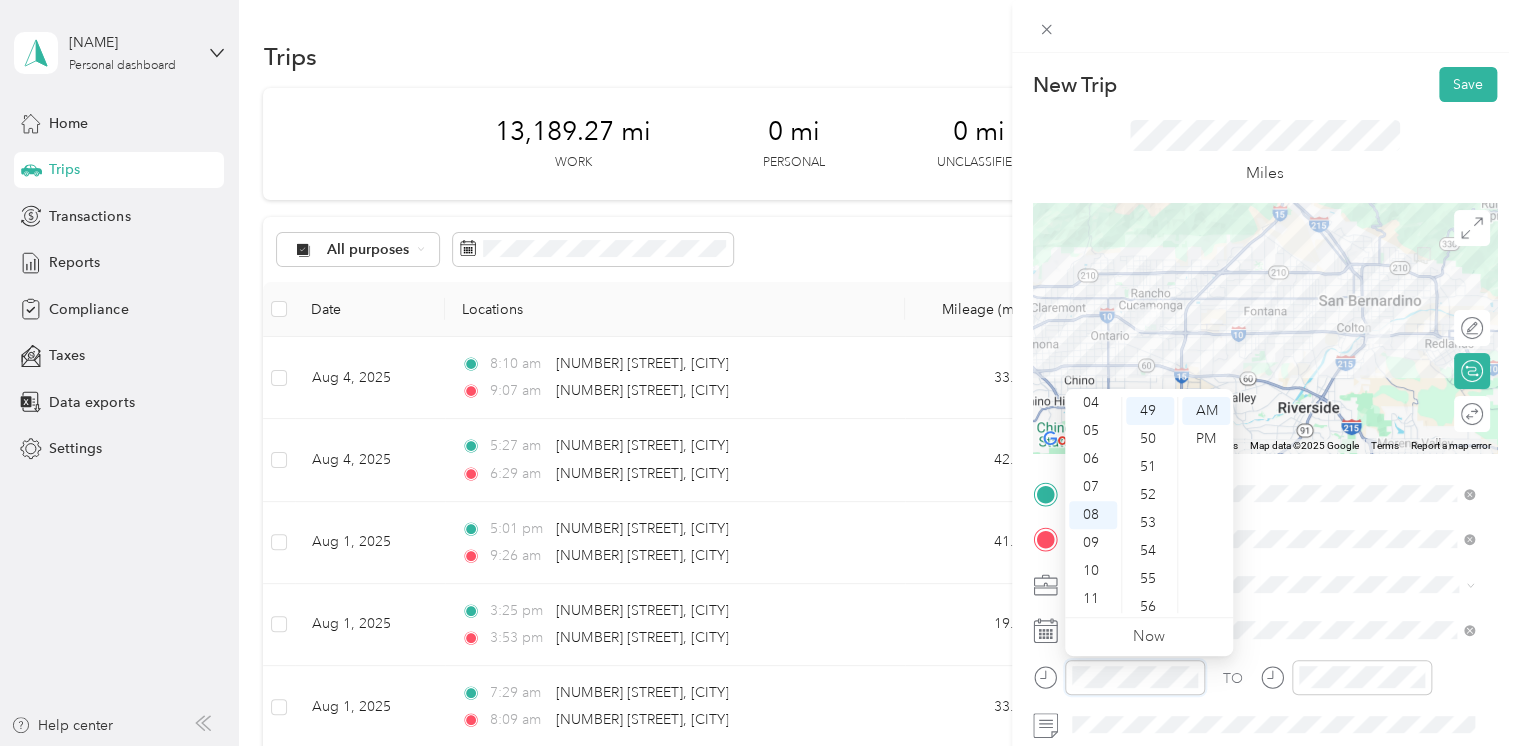 click at bounding box center (1119, 677) 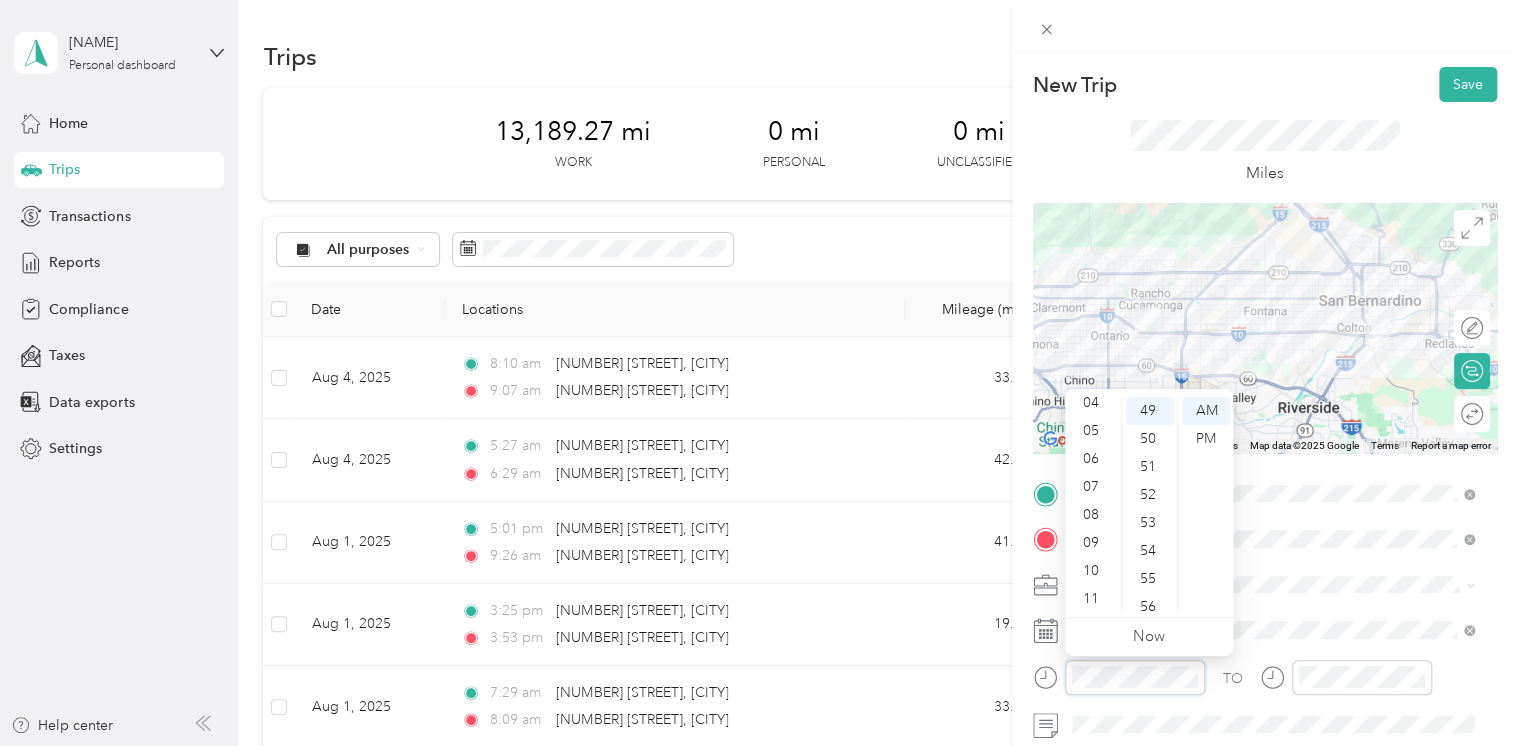 scroll, scrollTop: 84, scrollLeft: 0, axis: vertical 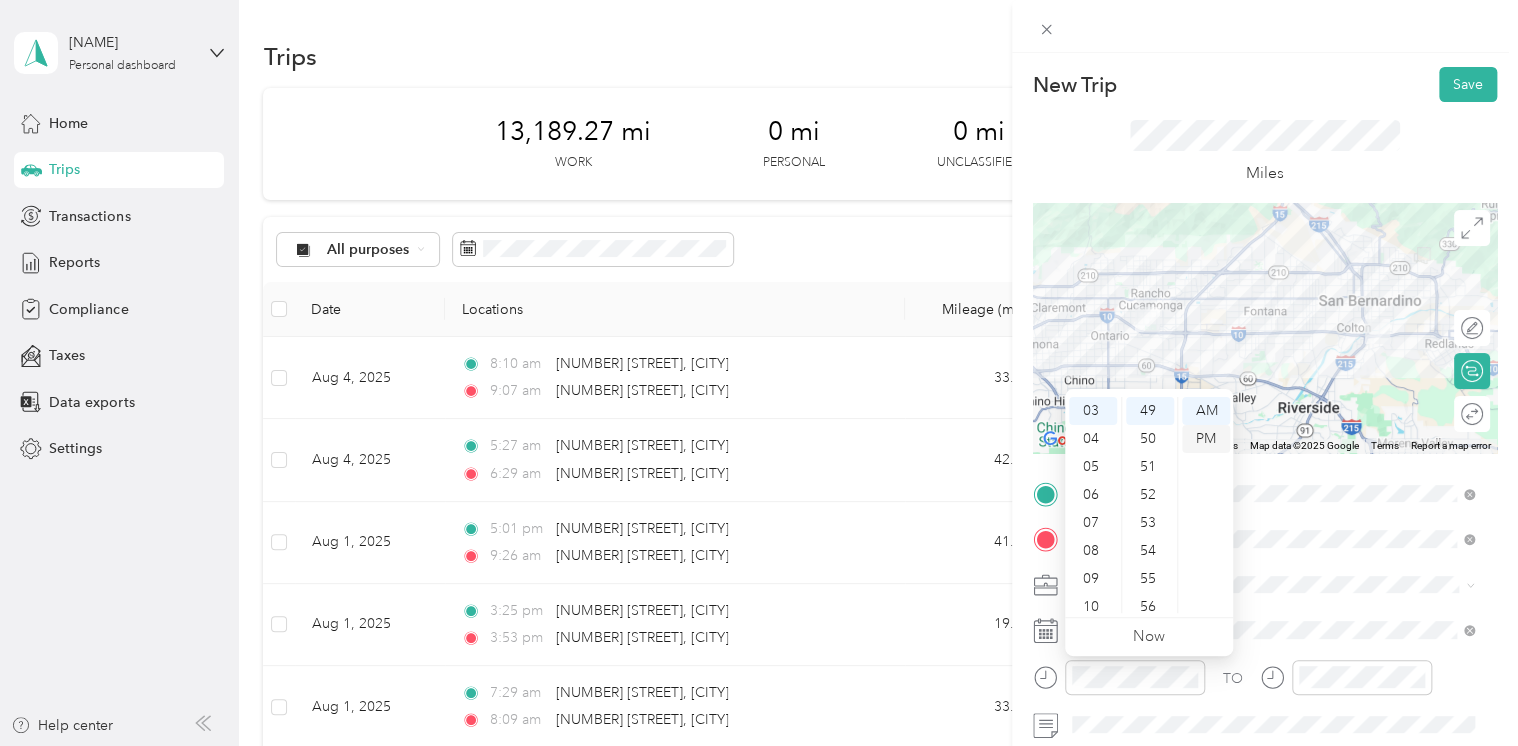 click on "PM" at bounding box center (1206, 439) 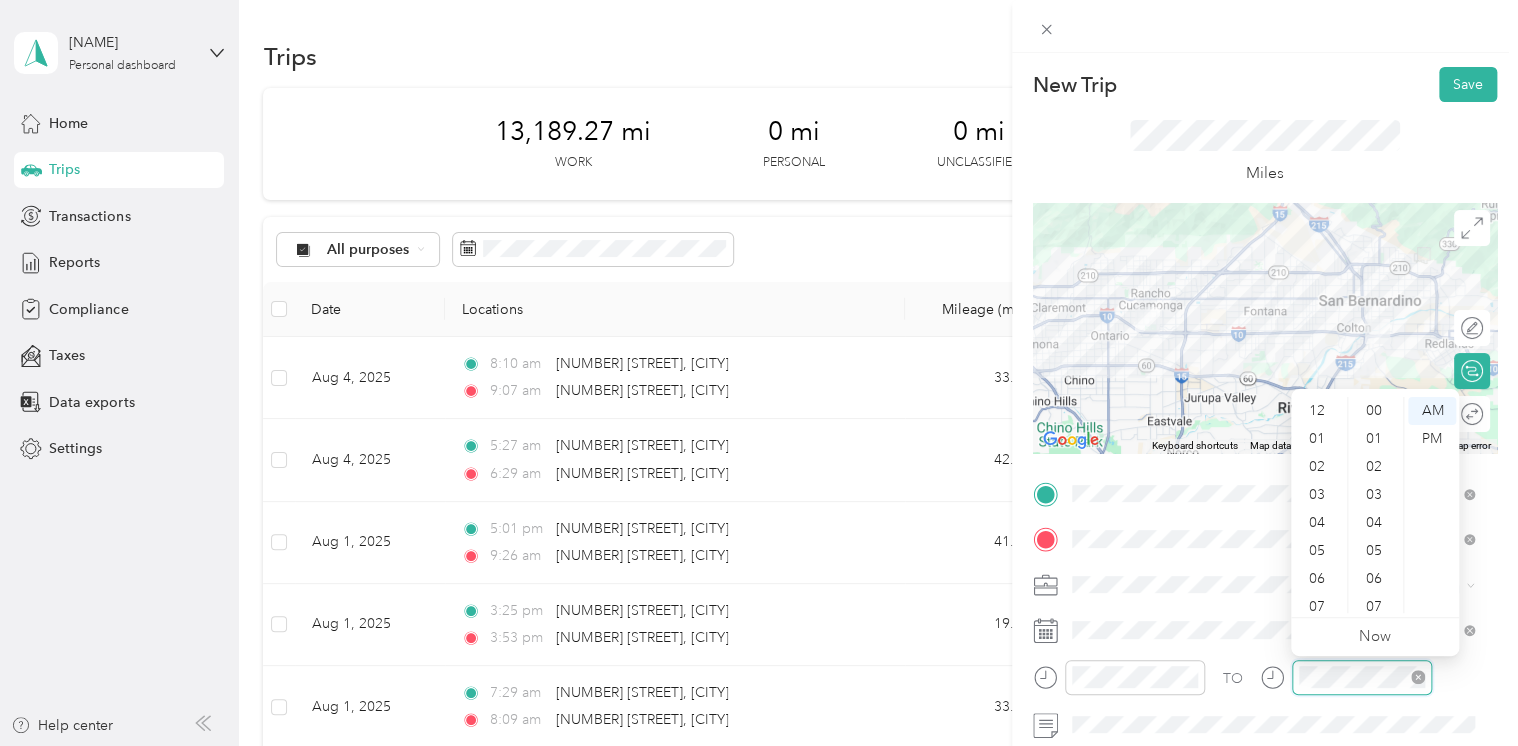 scroll, scrollTop: 1372, scrollLeft: 0, axis: vertical 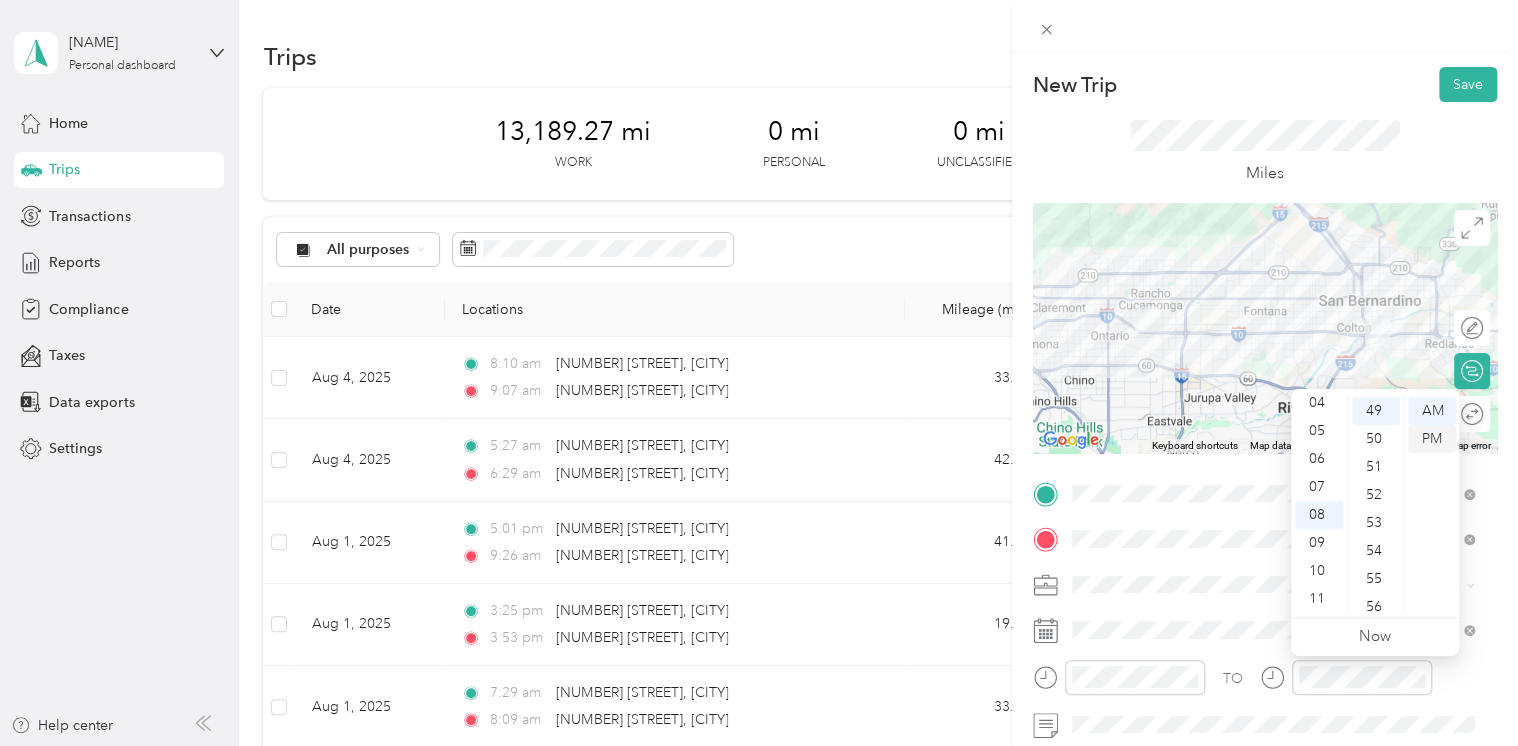 click on "PM" at bounding box center (1432, 439) 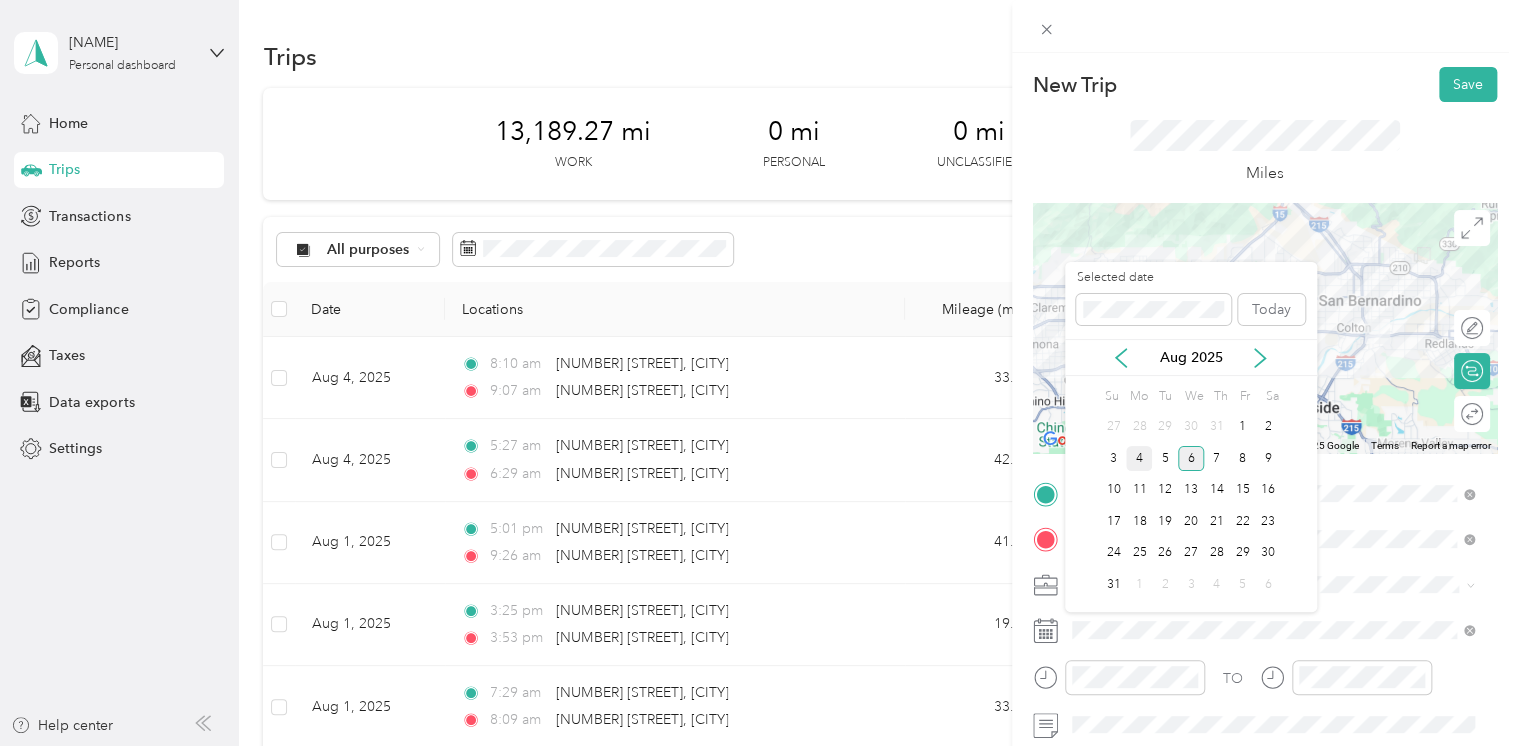 click on "4" at bounding box center [1139, 458] 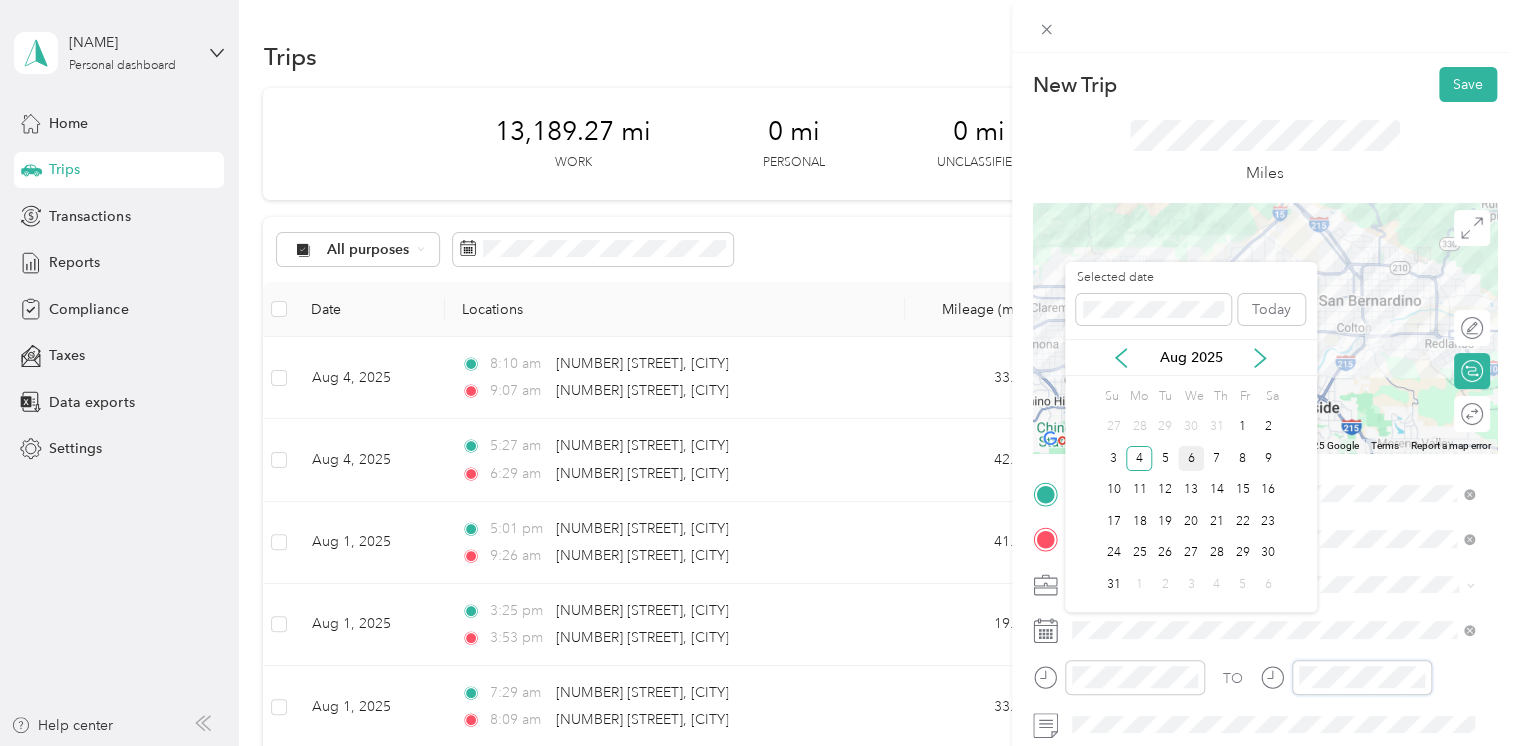 click at bounding box center (1346, 677) 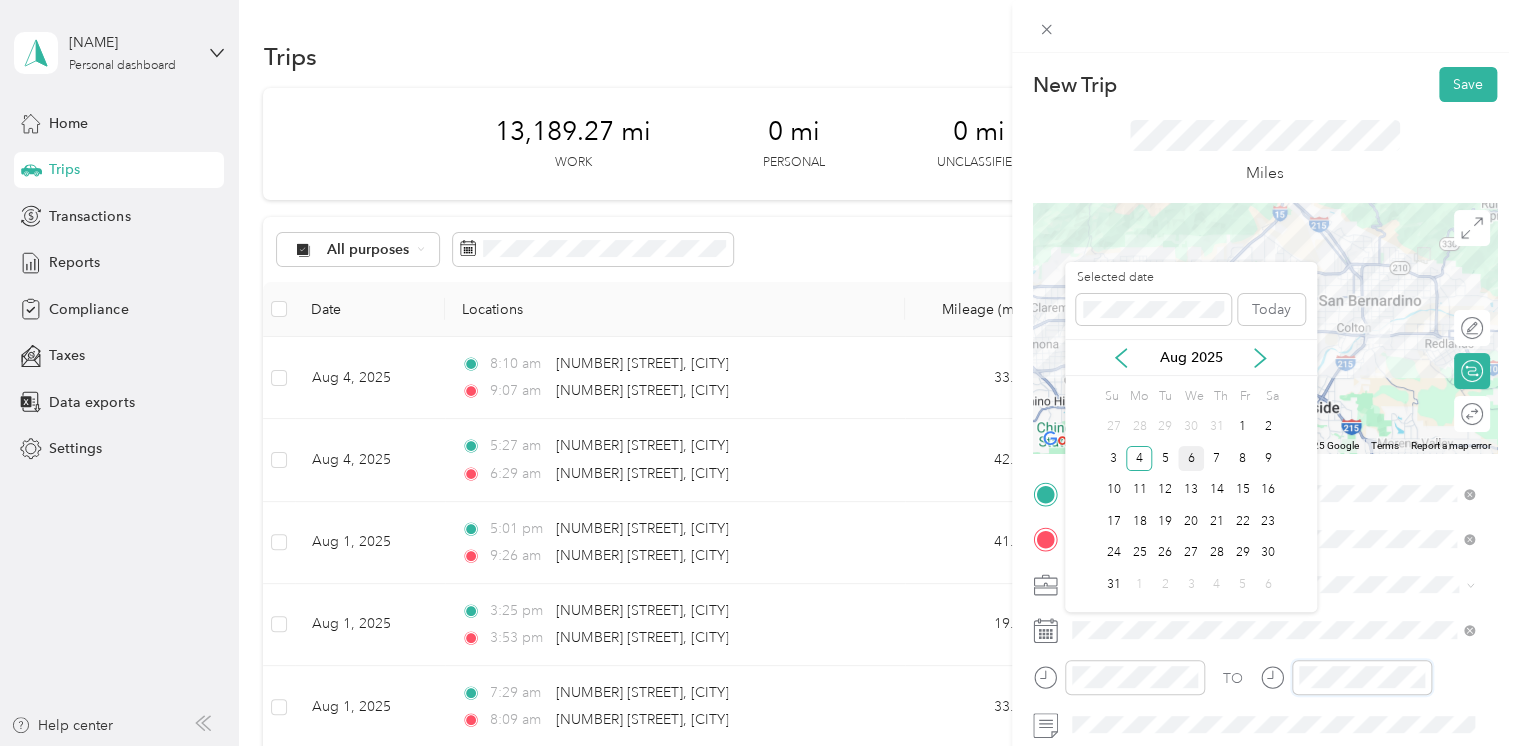 scroll, scrollTop: 112, scrollLeft: 0, axis: vertical 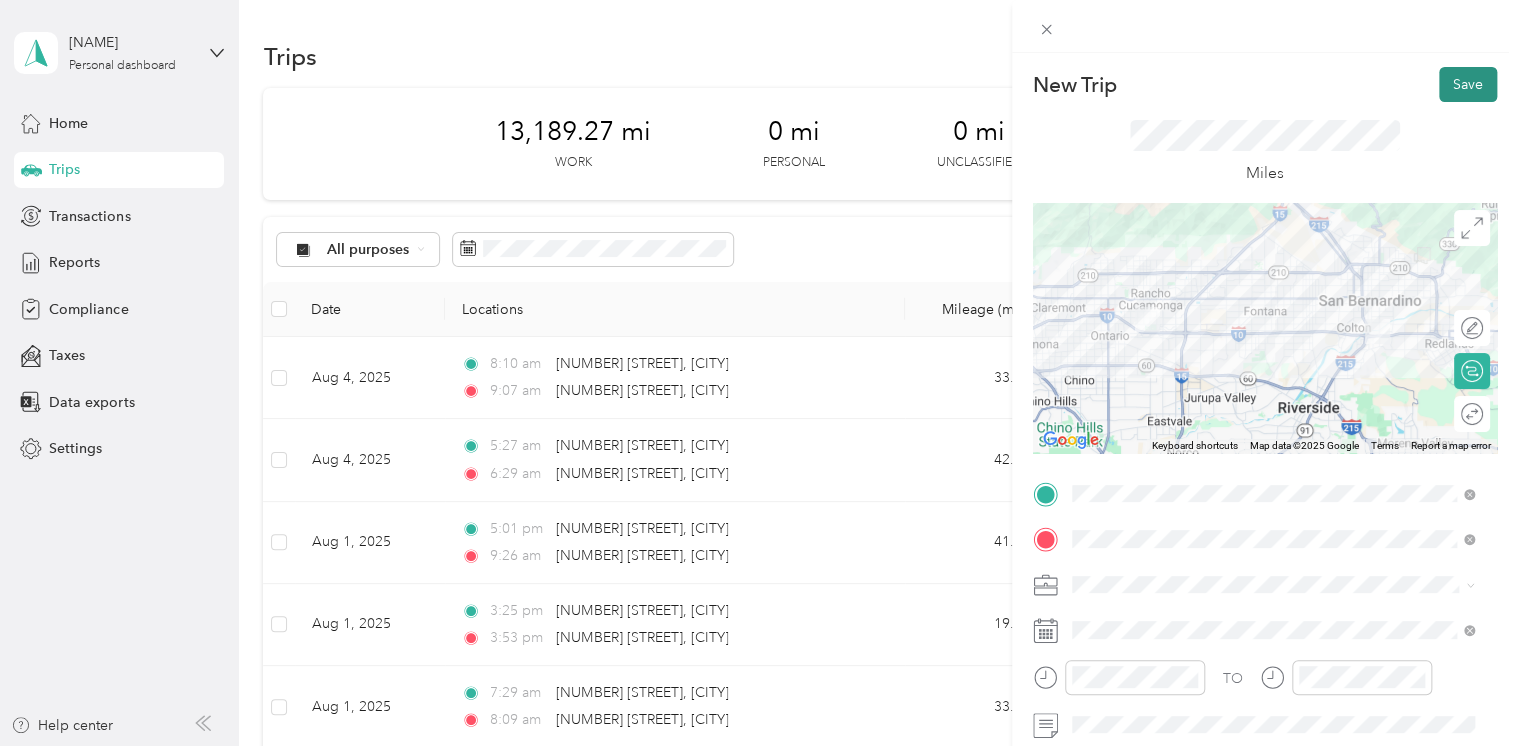click on "Save" at bounding box center [1468, 84] 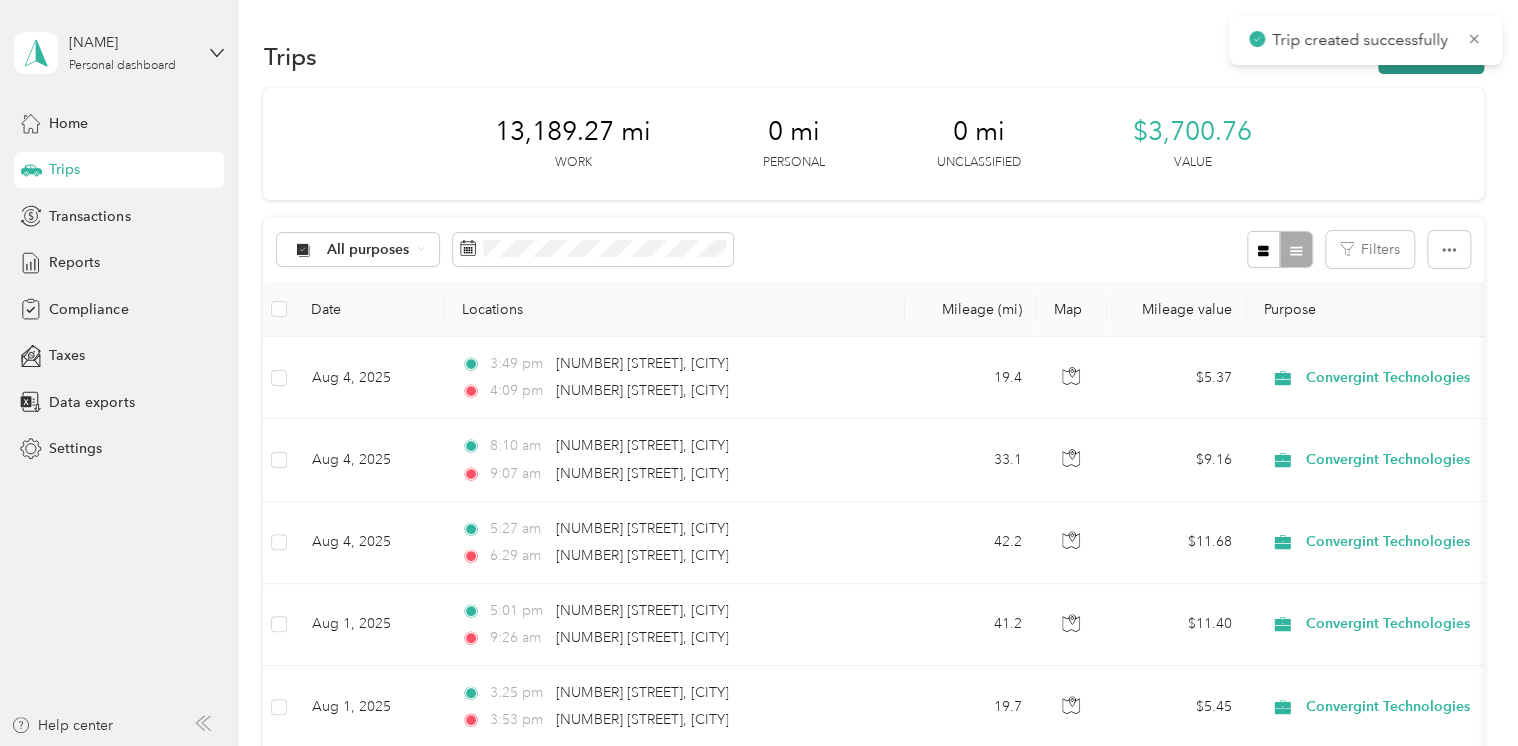 click on "New trip" at bounding box center (1431, 56) 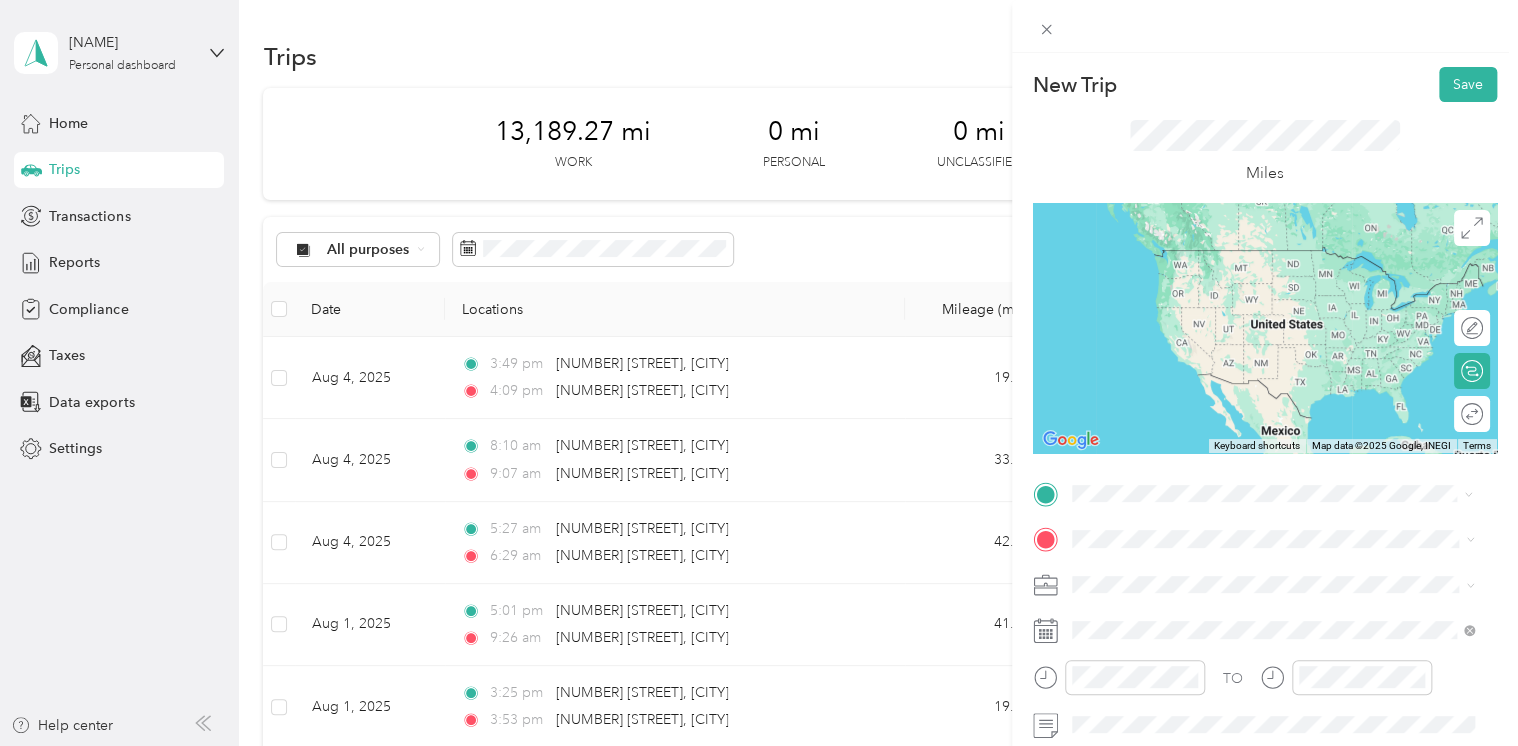 click on "[NUMBER] [STREET]
[CITY], [STATE] [POSTAL_CODE], [COUNTRY]" at bounding box center [1253, 314] 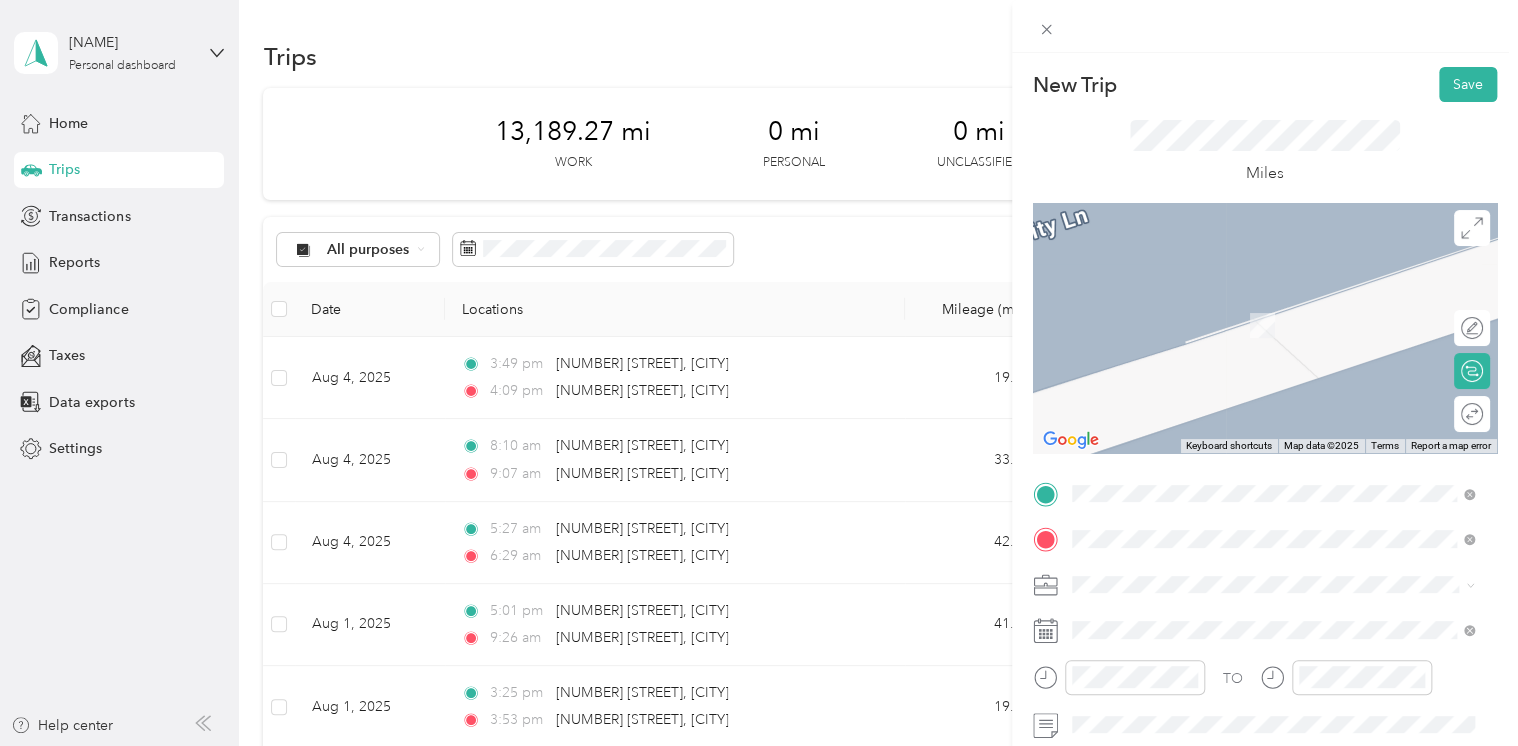 click on "[NUMBER] [STREET]
[CITY], [STATE] [POSTAL_CODE], [COUNTRY]" at bounding box center (1253, 304) 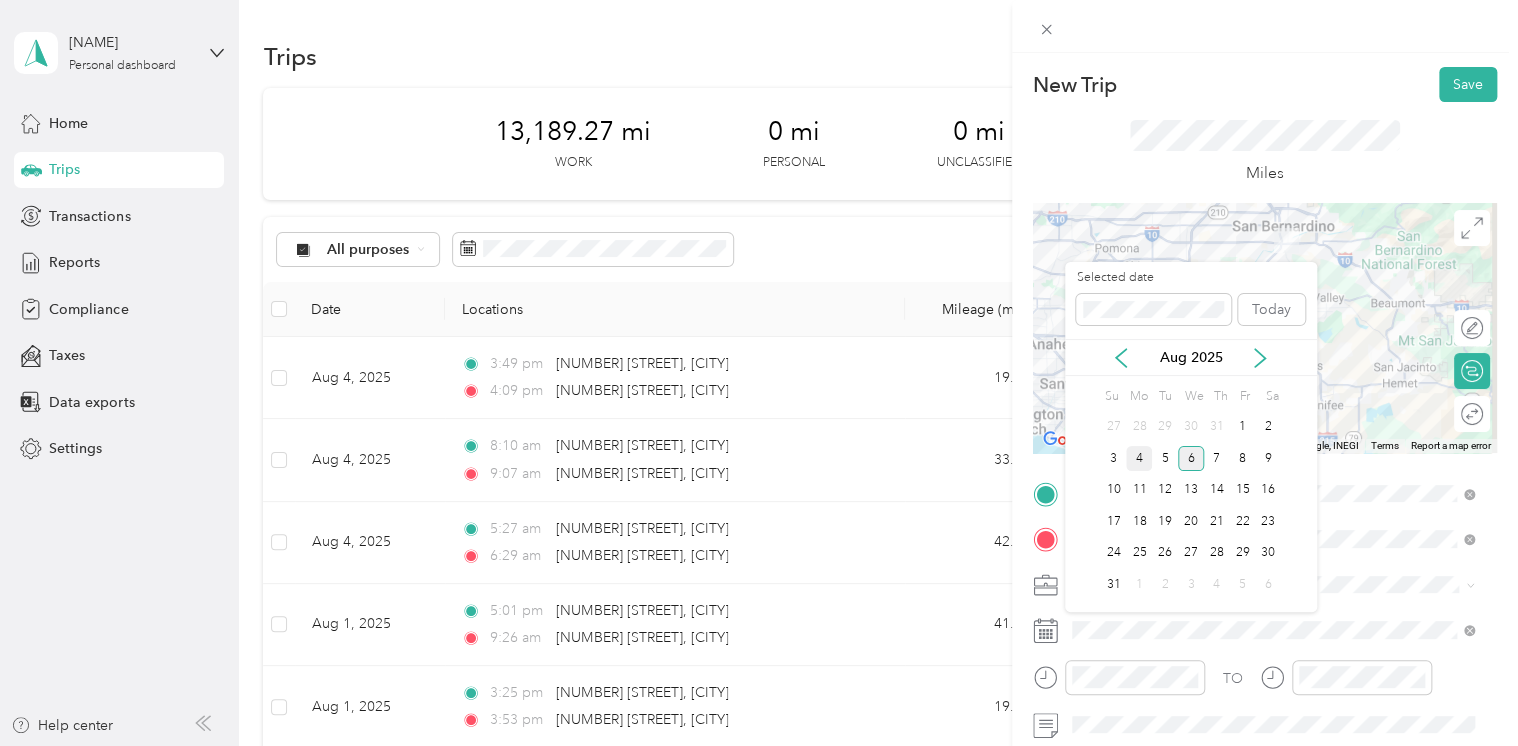 click on "4" at bounding box center [1139, 458] 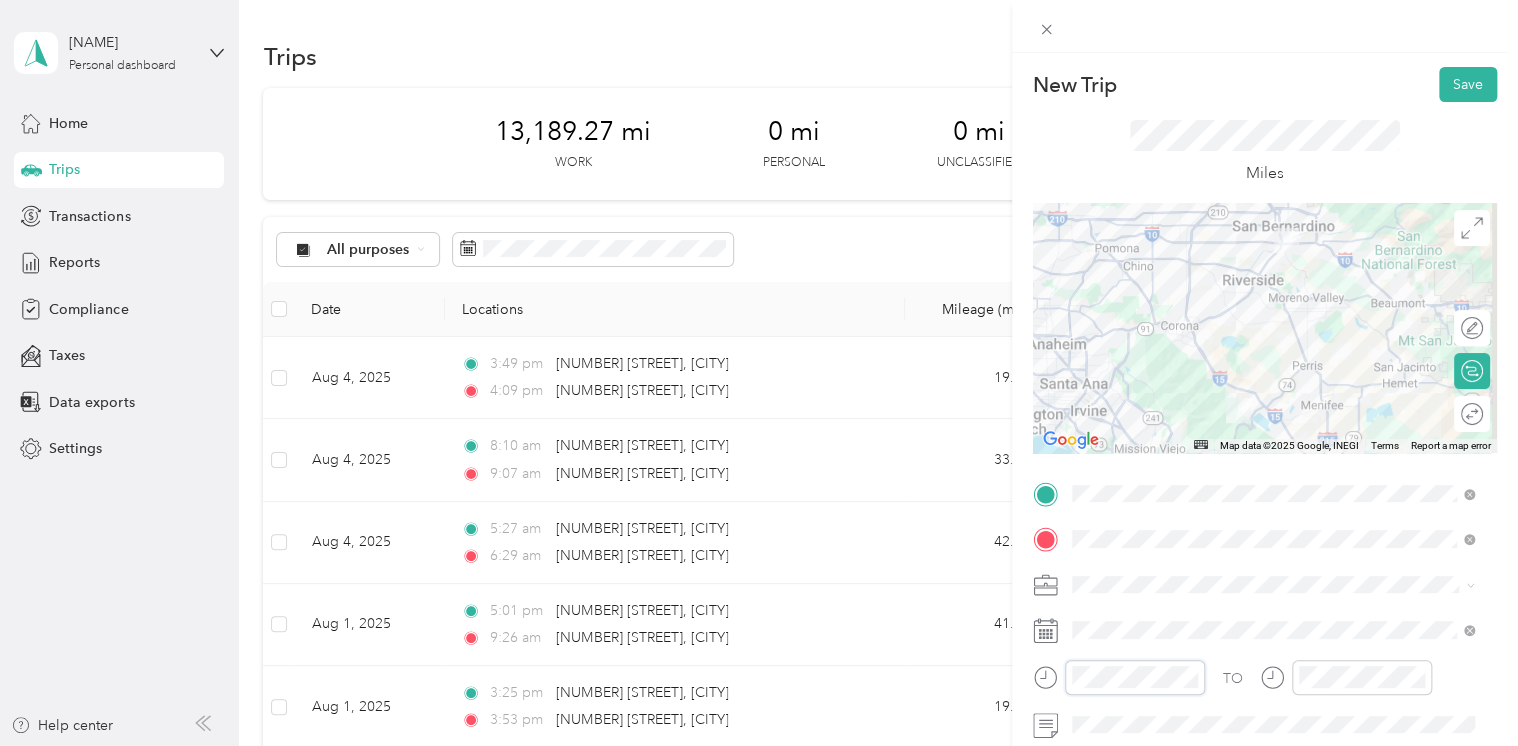 click at bounding box center [1119, 677] 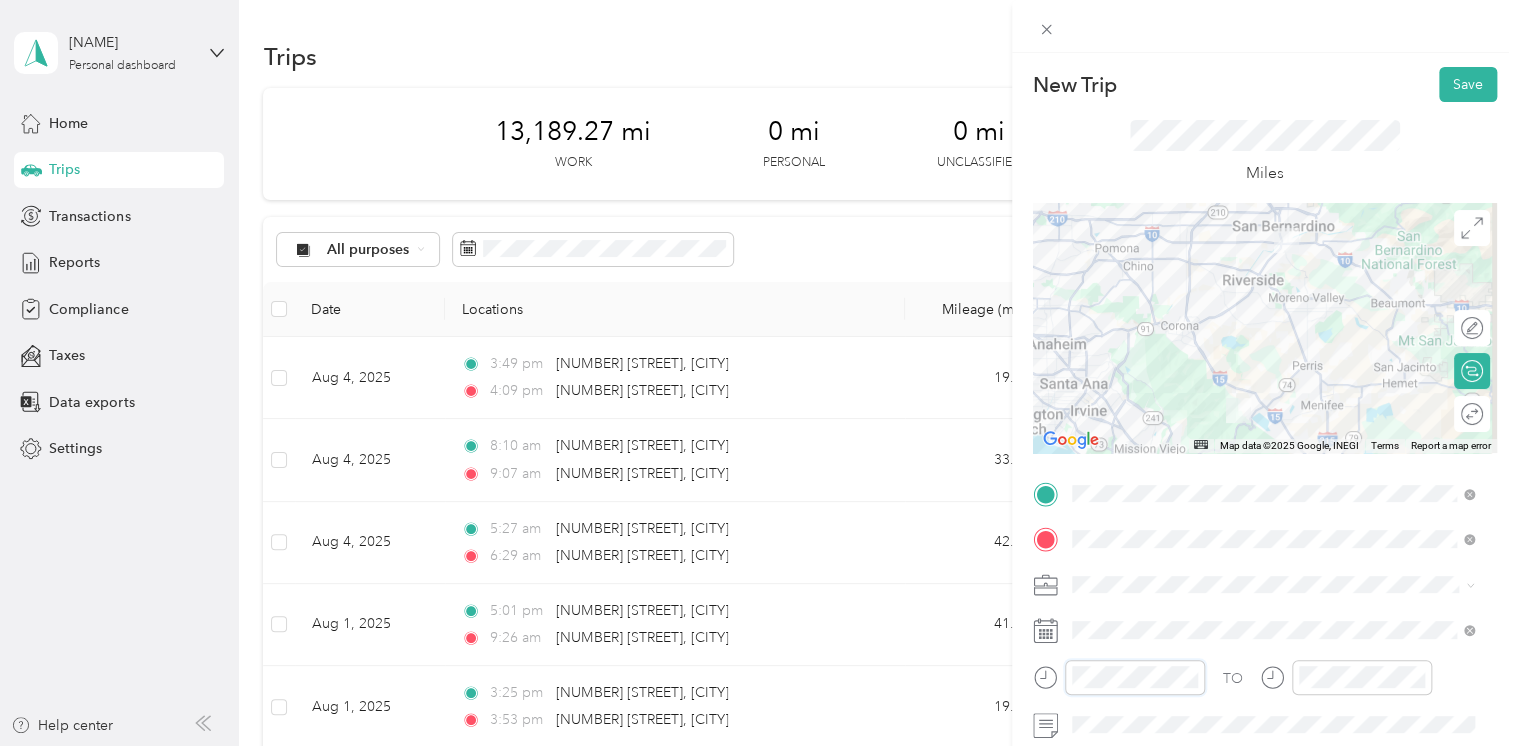 scroll, scrollTop: 1369, scrollLeft: 0, axis: vertical 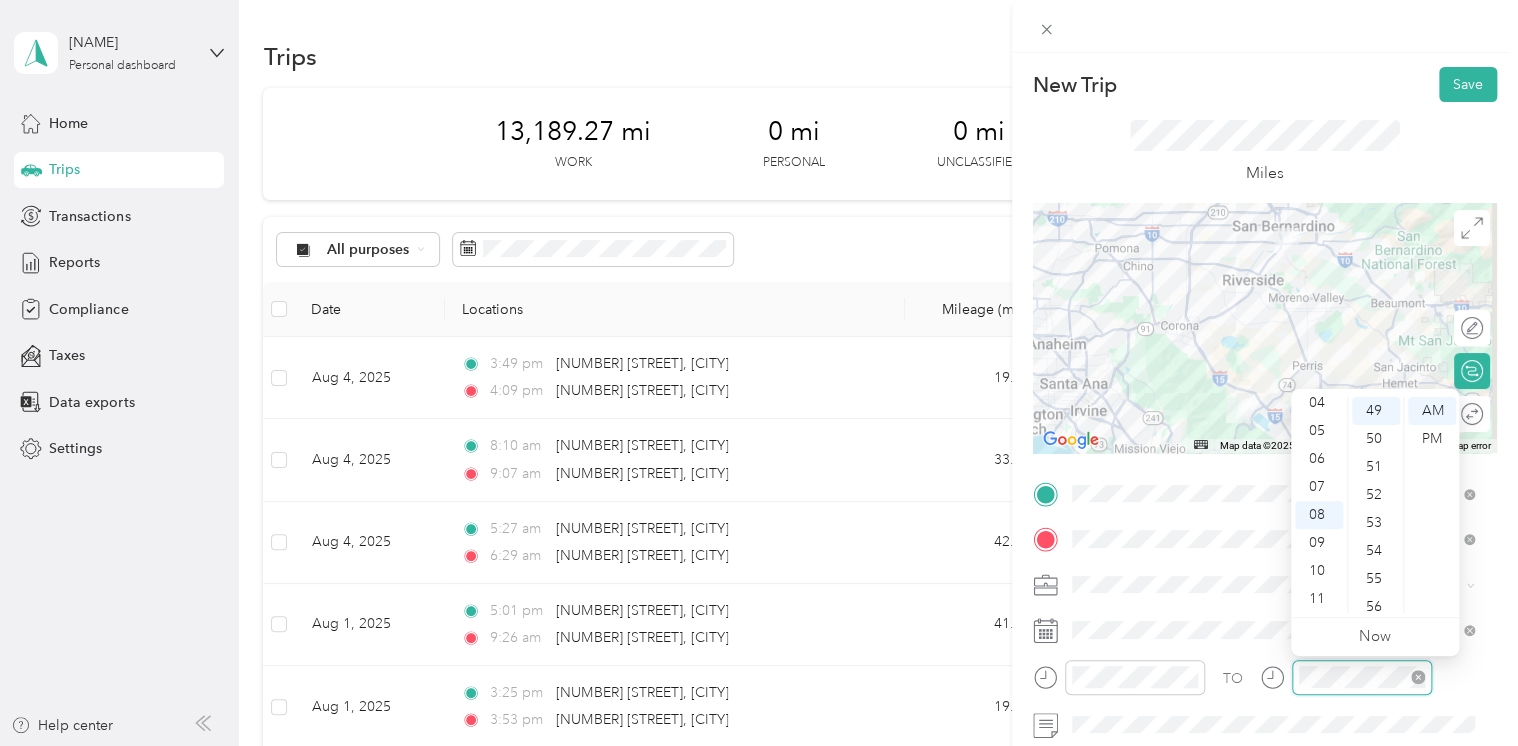 click at bounding box center (1362, 677) 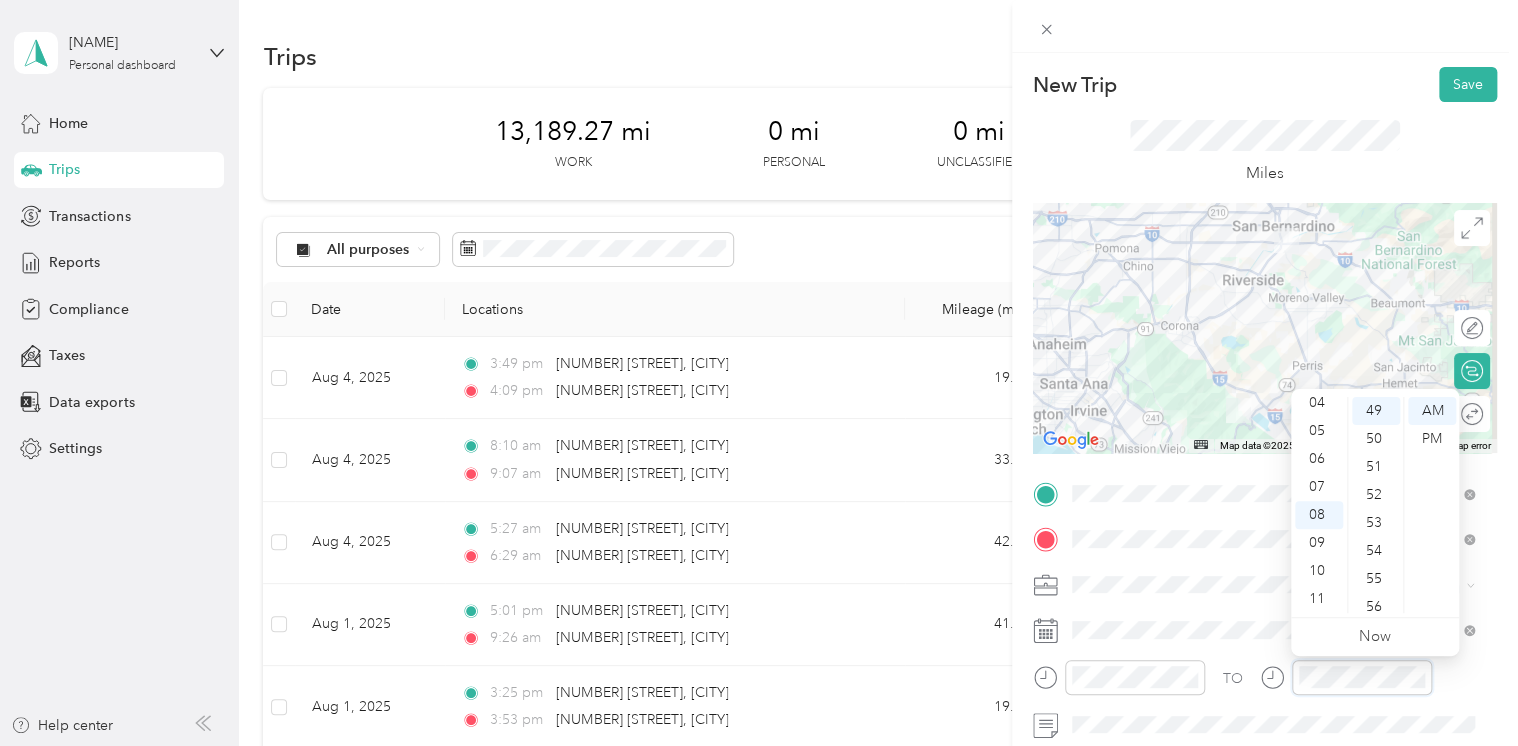 click at bounding box center [1346, 677] 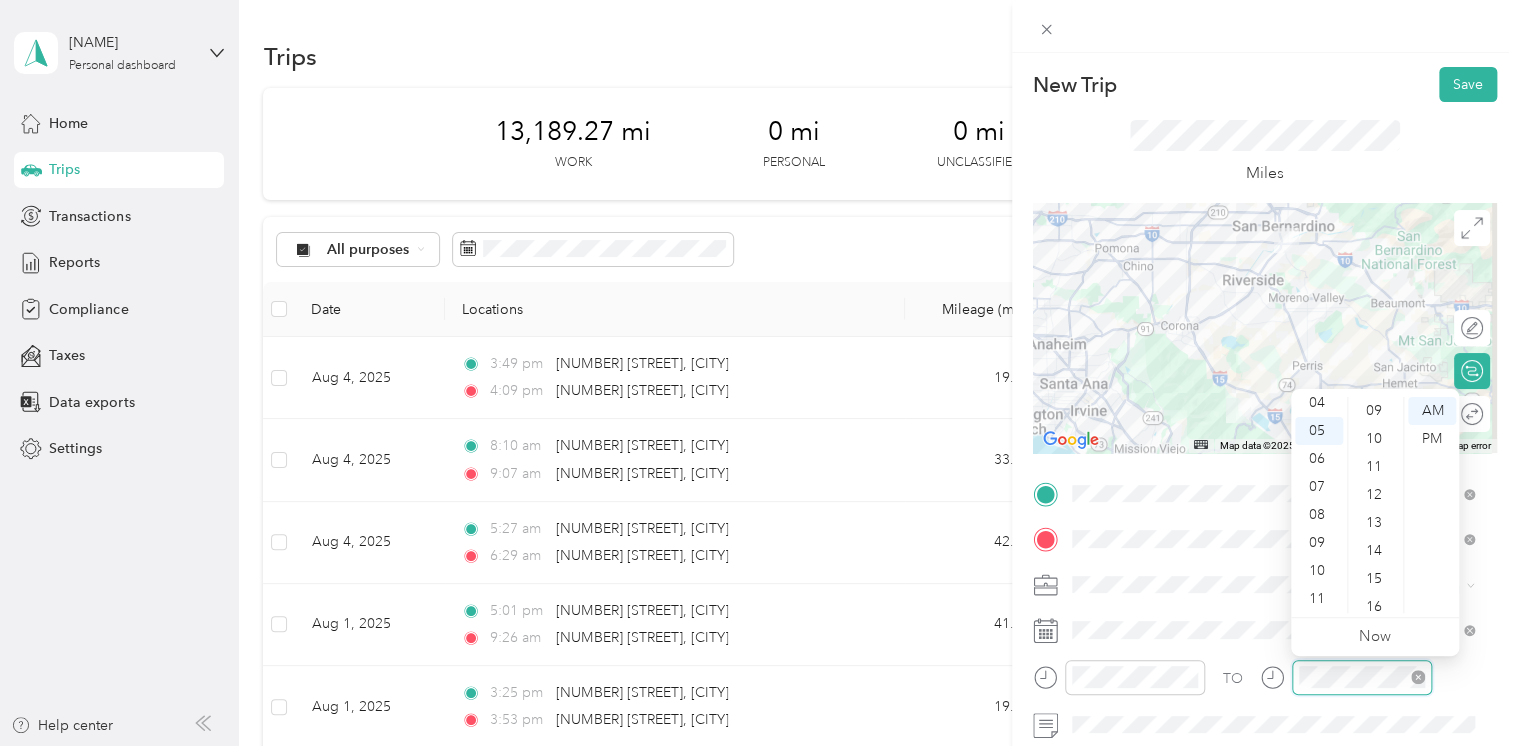 scroll, scrollTop: 224, scrollLeft: 0, axis: vertical 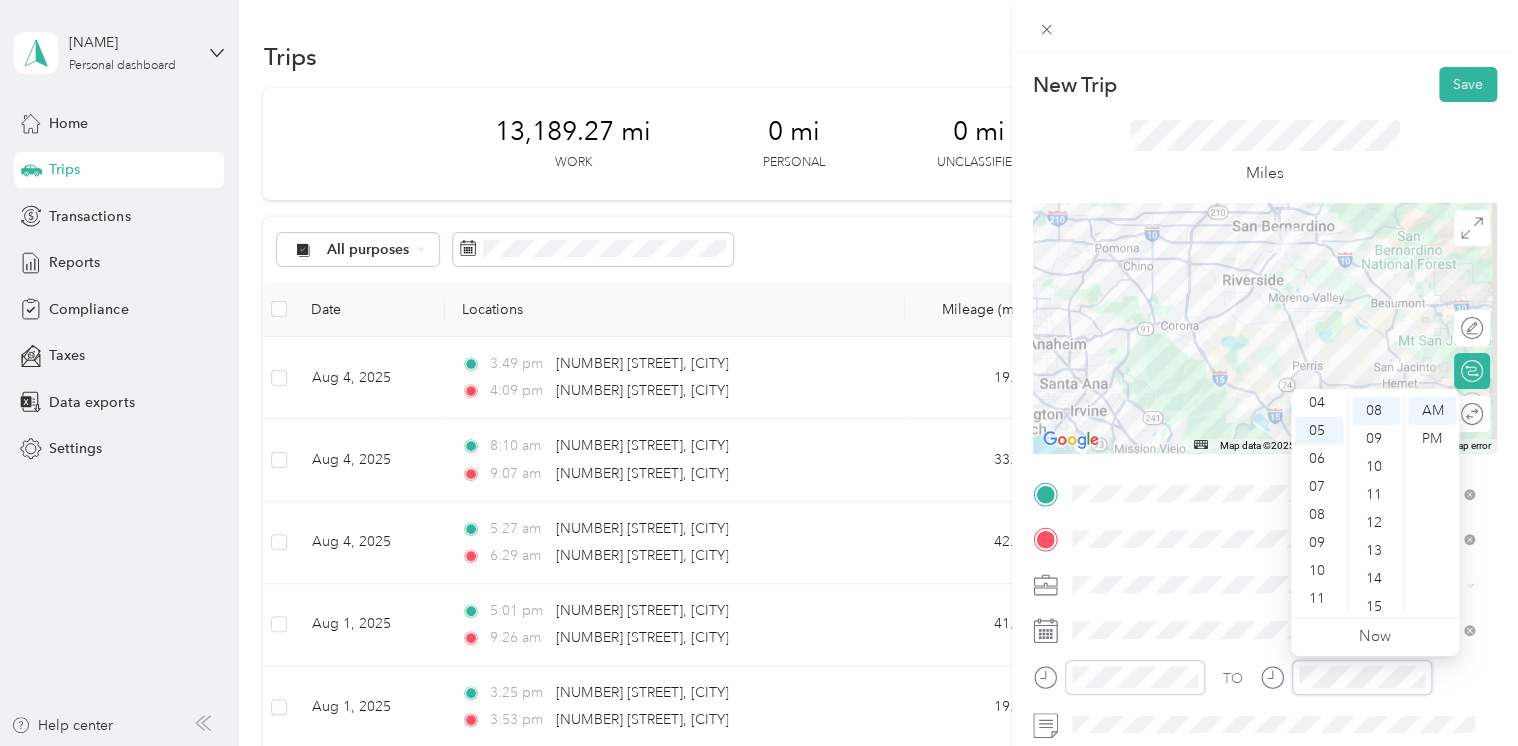 click on "TO" at bounding box center [1265, 684] 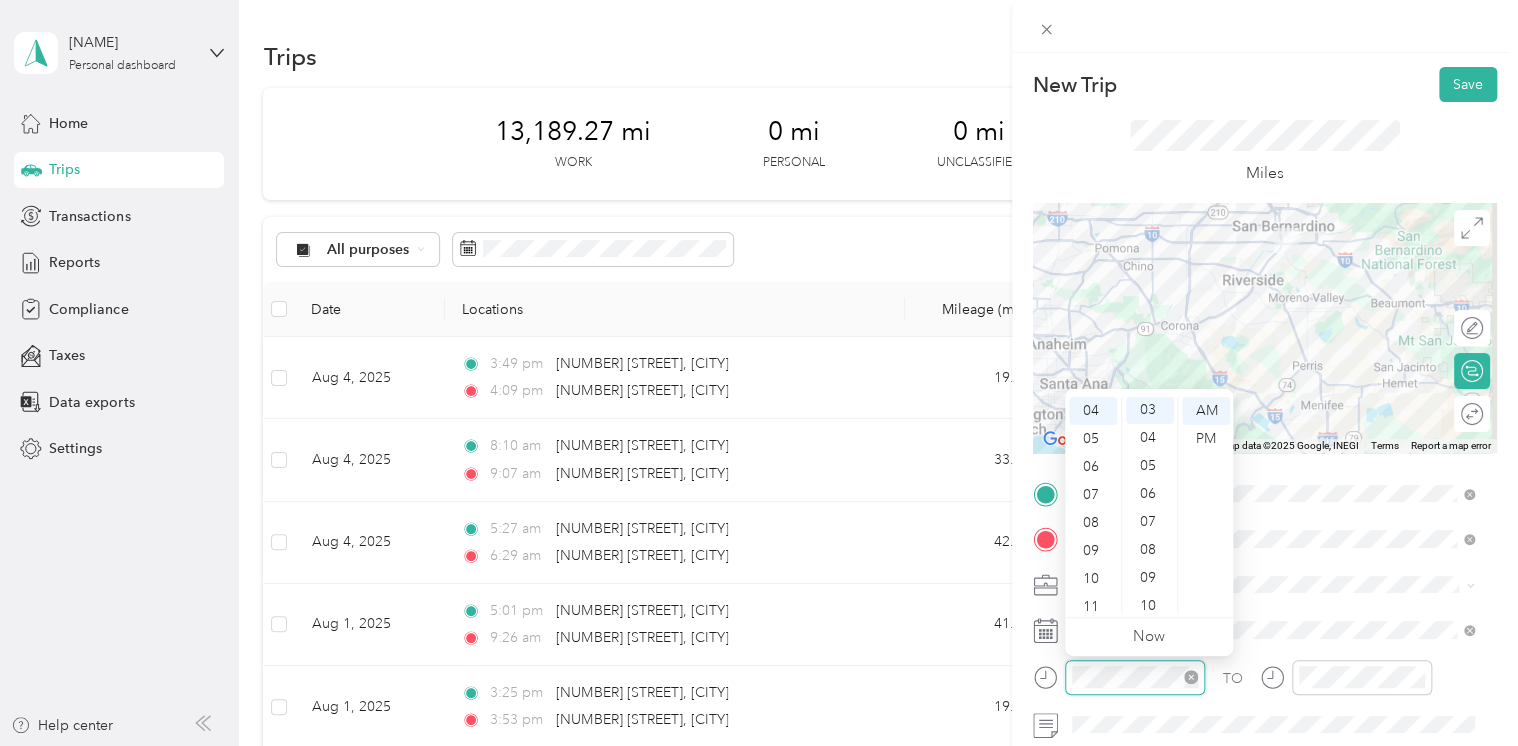 scroll, scrollTop: 84, scrollLeft: 0, axis: vertical 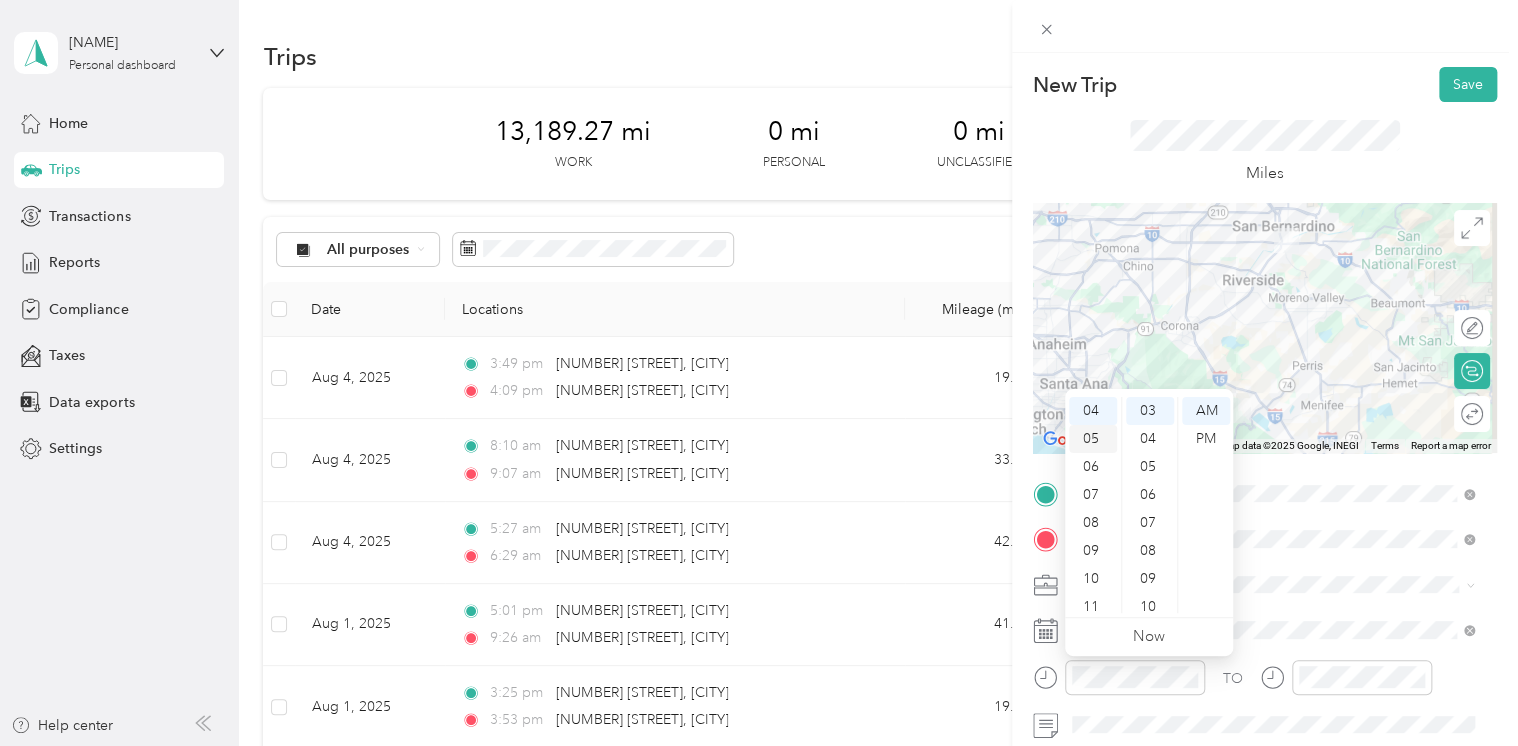click on "05" at bounding box center [1093, 439] 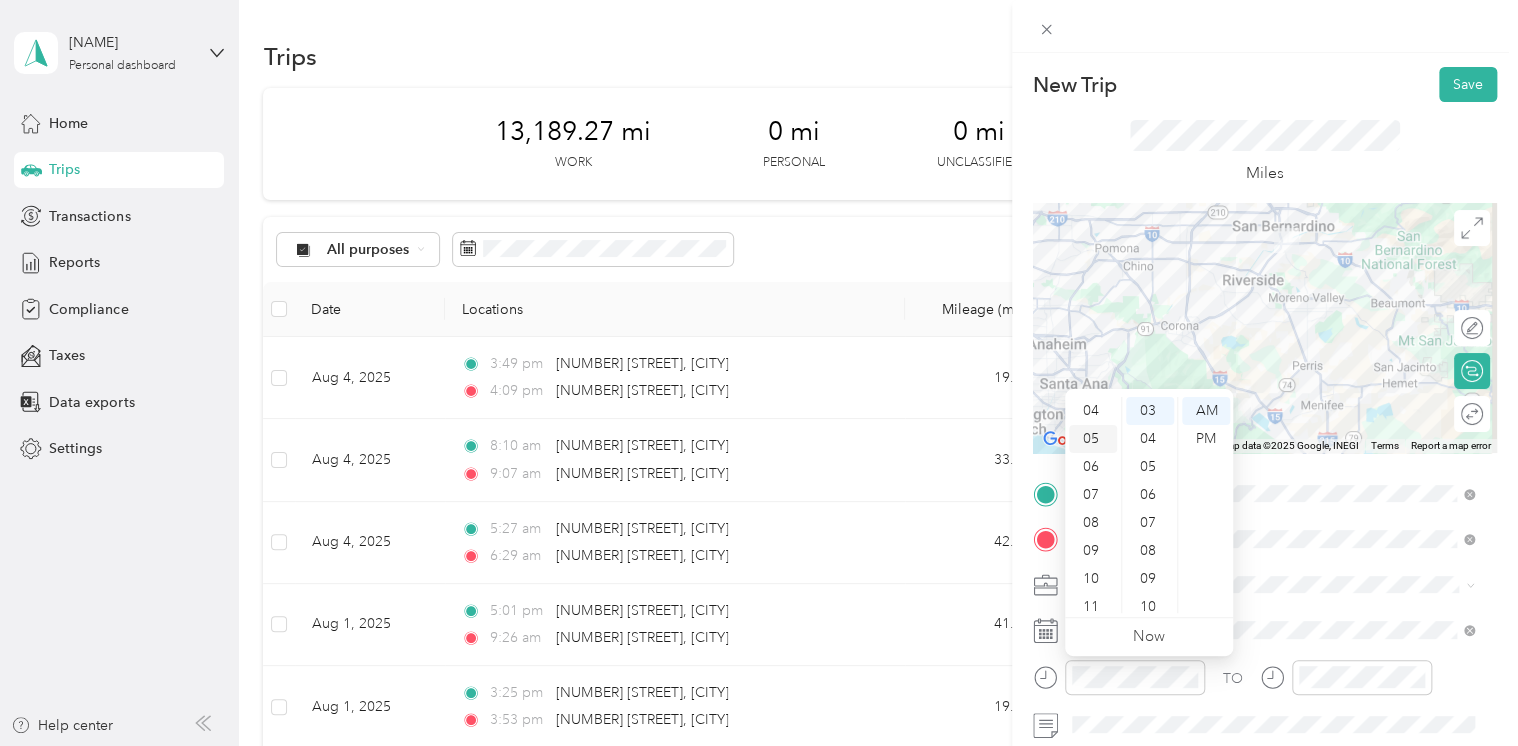 scroll, scrollTop: 120, scrollLeft: 0, axis: vertical 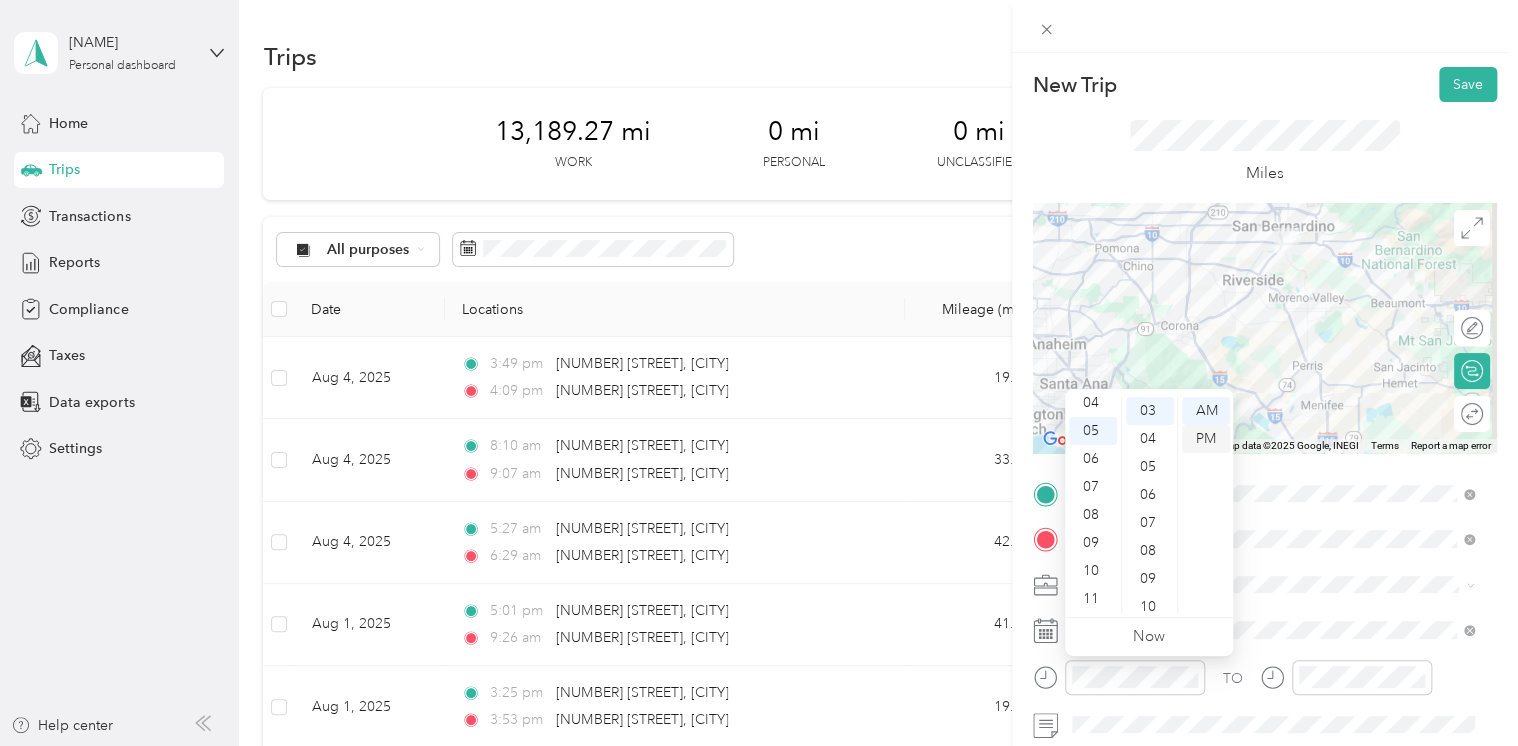 click on "PM" at bounding box center [1206, 439] 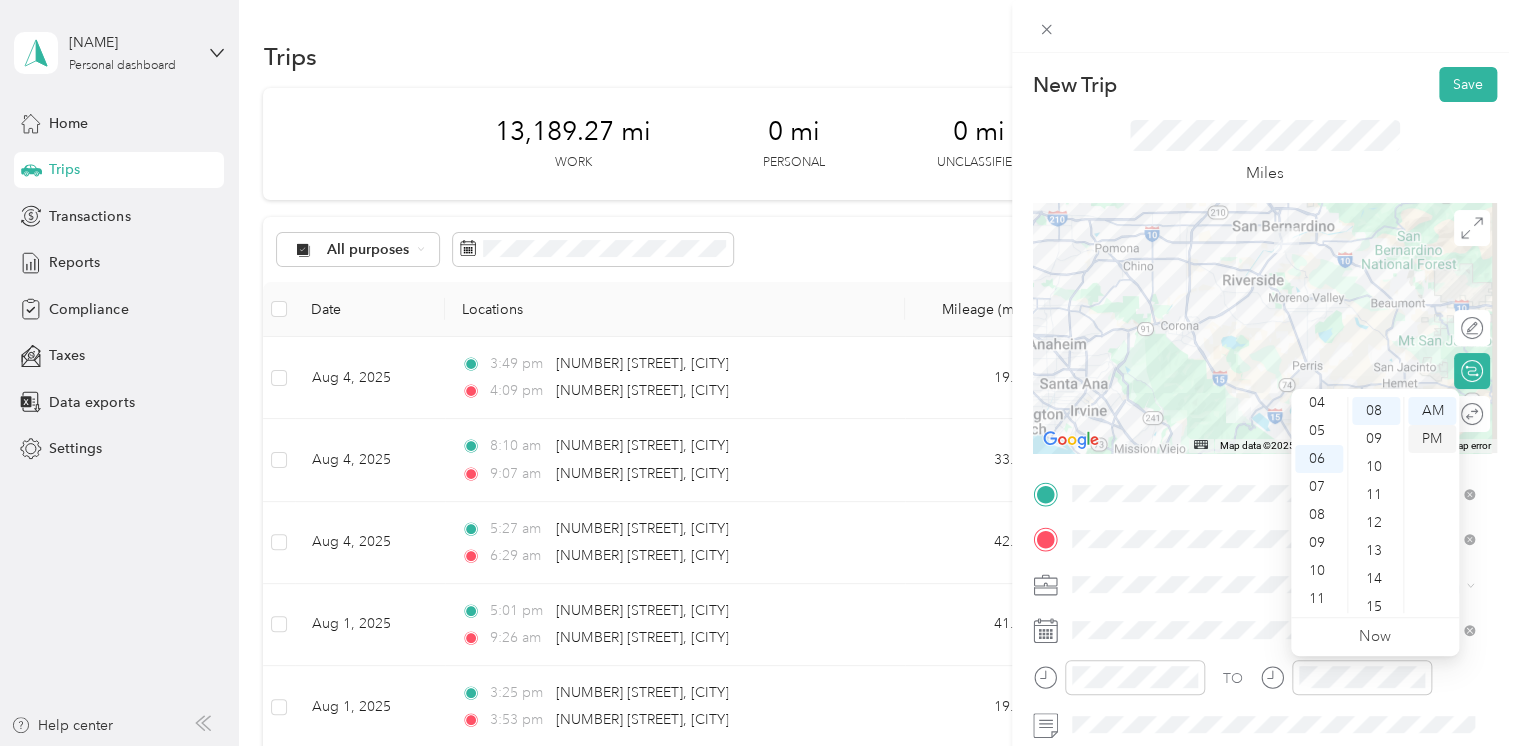 click on "PM" at bounding box center (1432, 439) 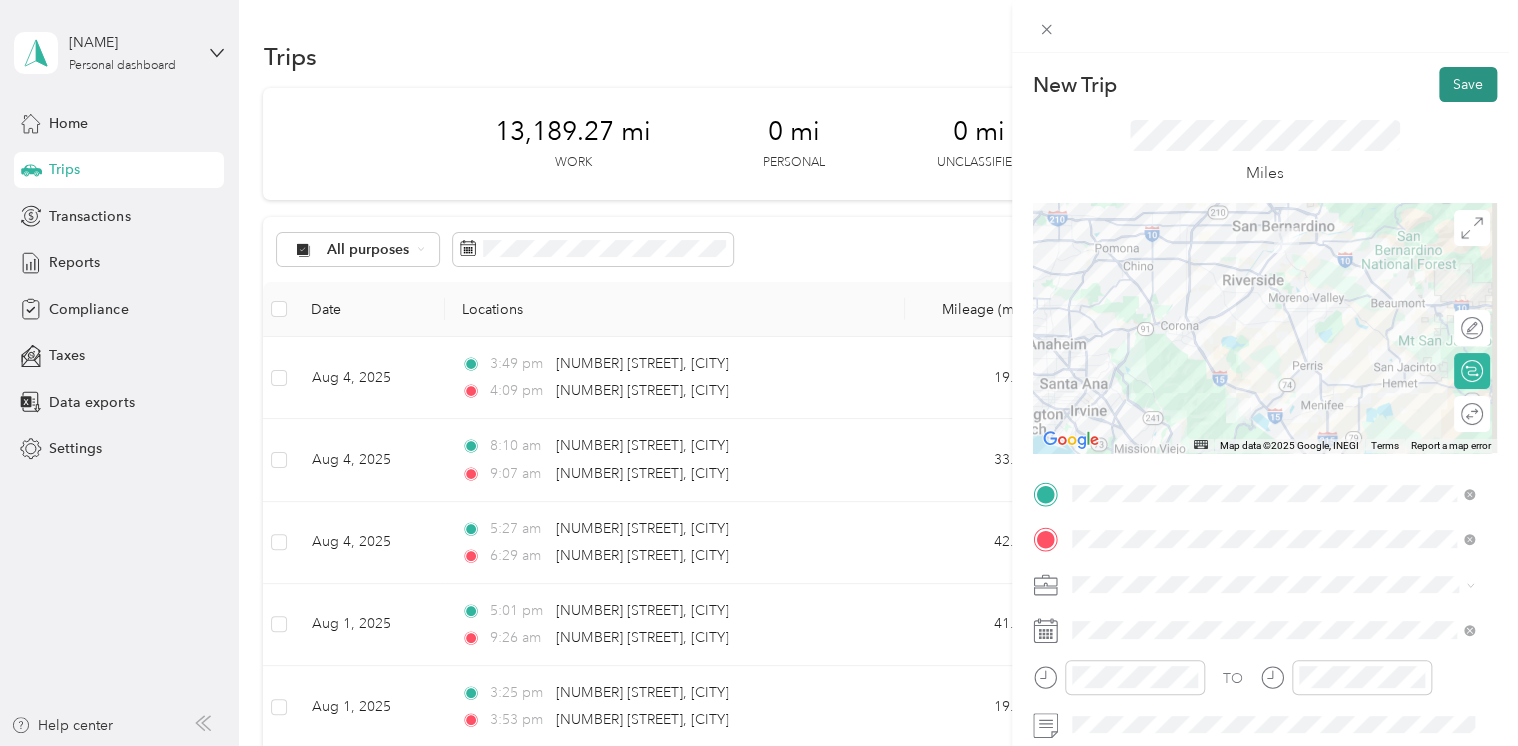click on "Save" at bounding box center (1468, 84) 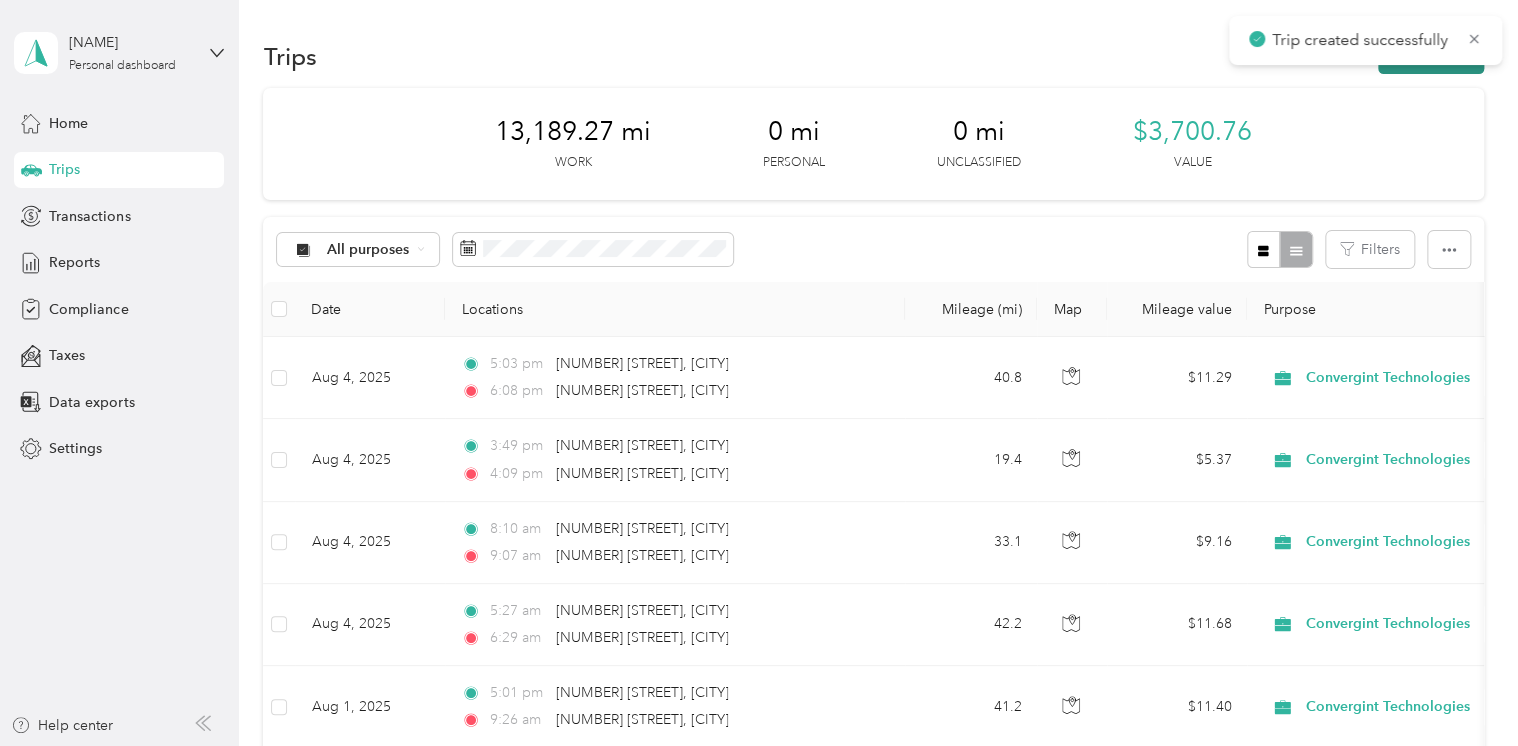click on "New trip" at bounding box center [1431, 56] 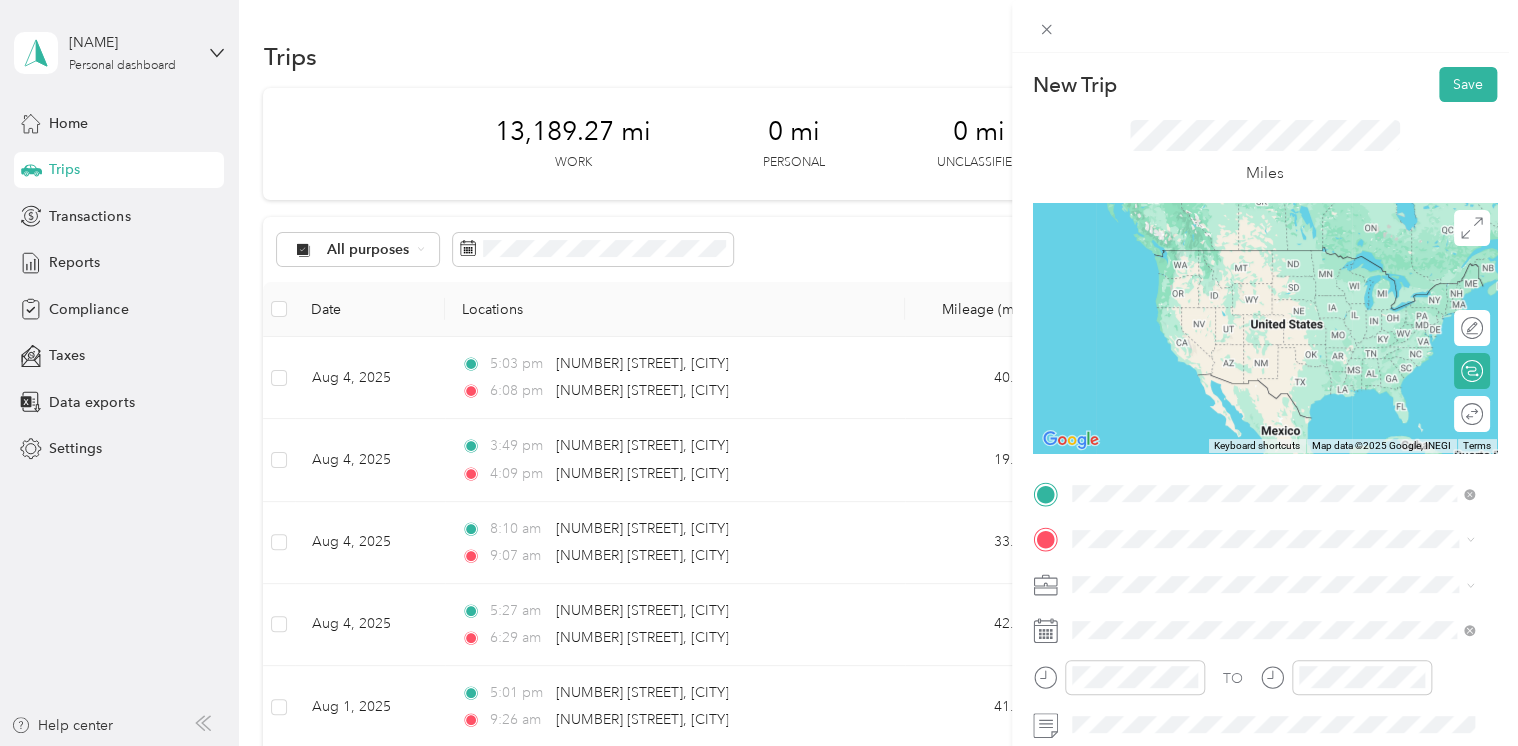 click on "[NUMBER] [STREET]
[CITY], [STATE] [POSTAL_CODE], [COUNTRY]" at bounding box center [1253, 258] 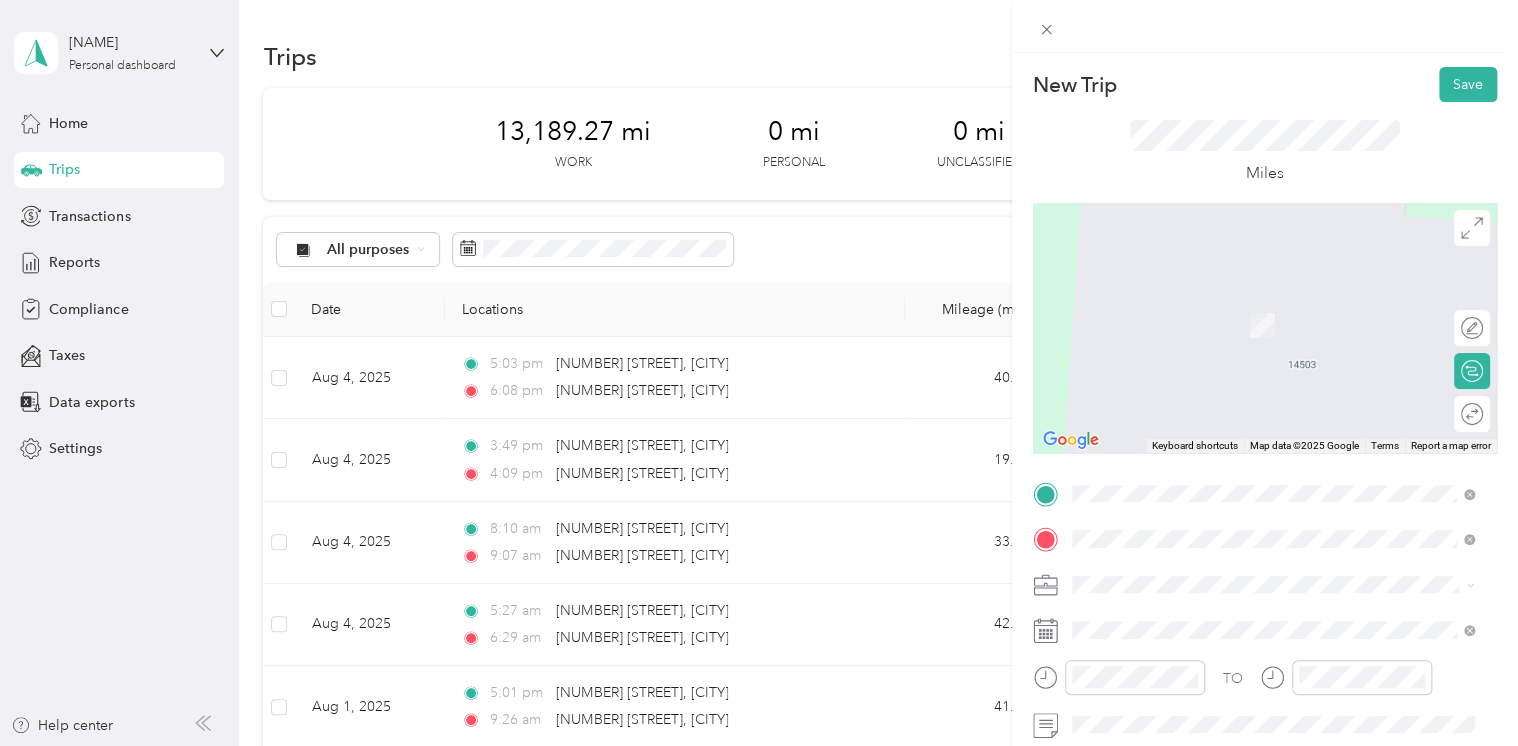 click on "[NUMBER] [STREET]
[CITY], [STATE] [POSTAL_CODE], [COUNTRY]" at bounding box center (1253, 304) 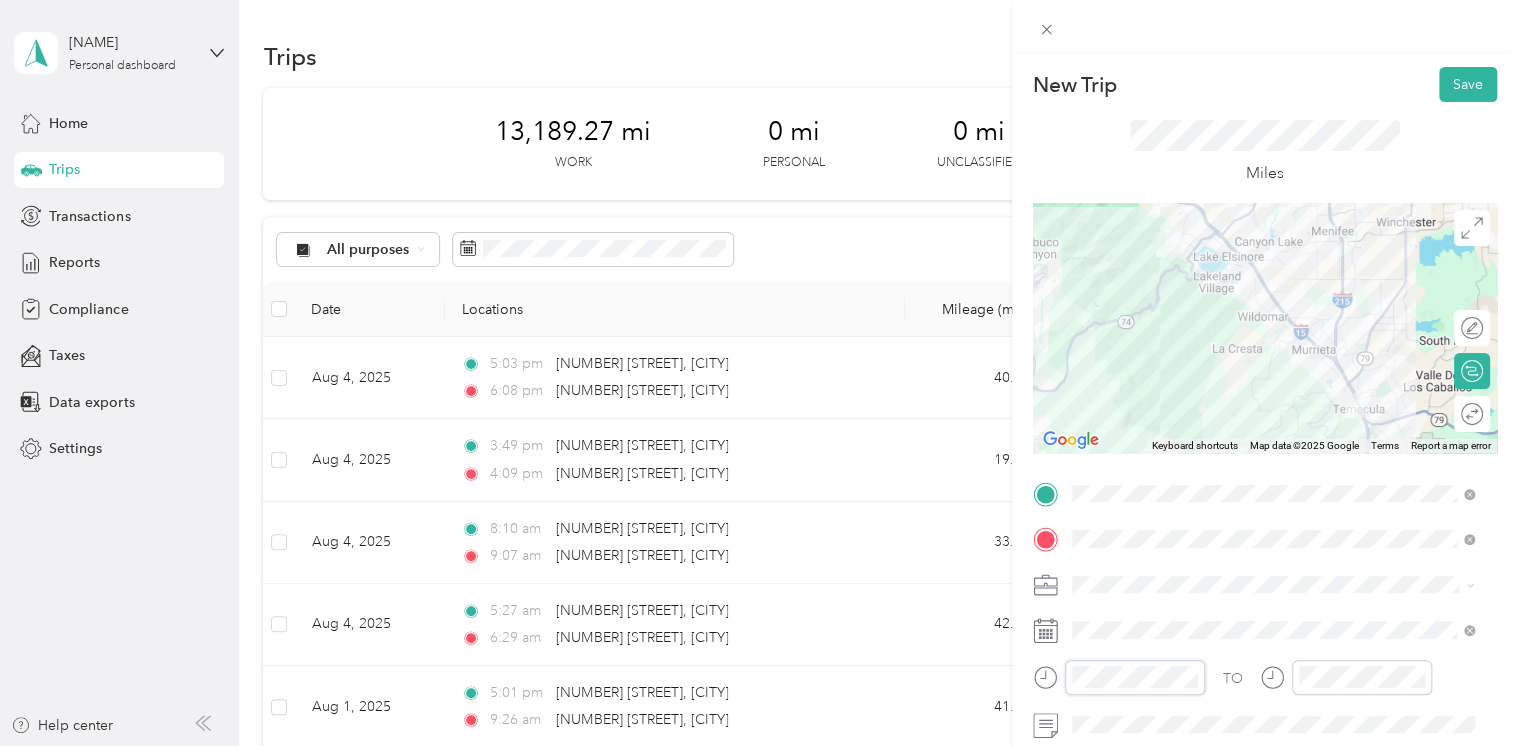 click at bounding box center (1119, 677) 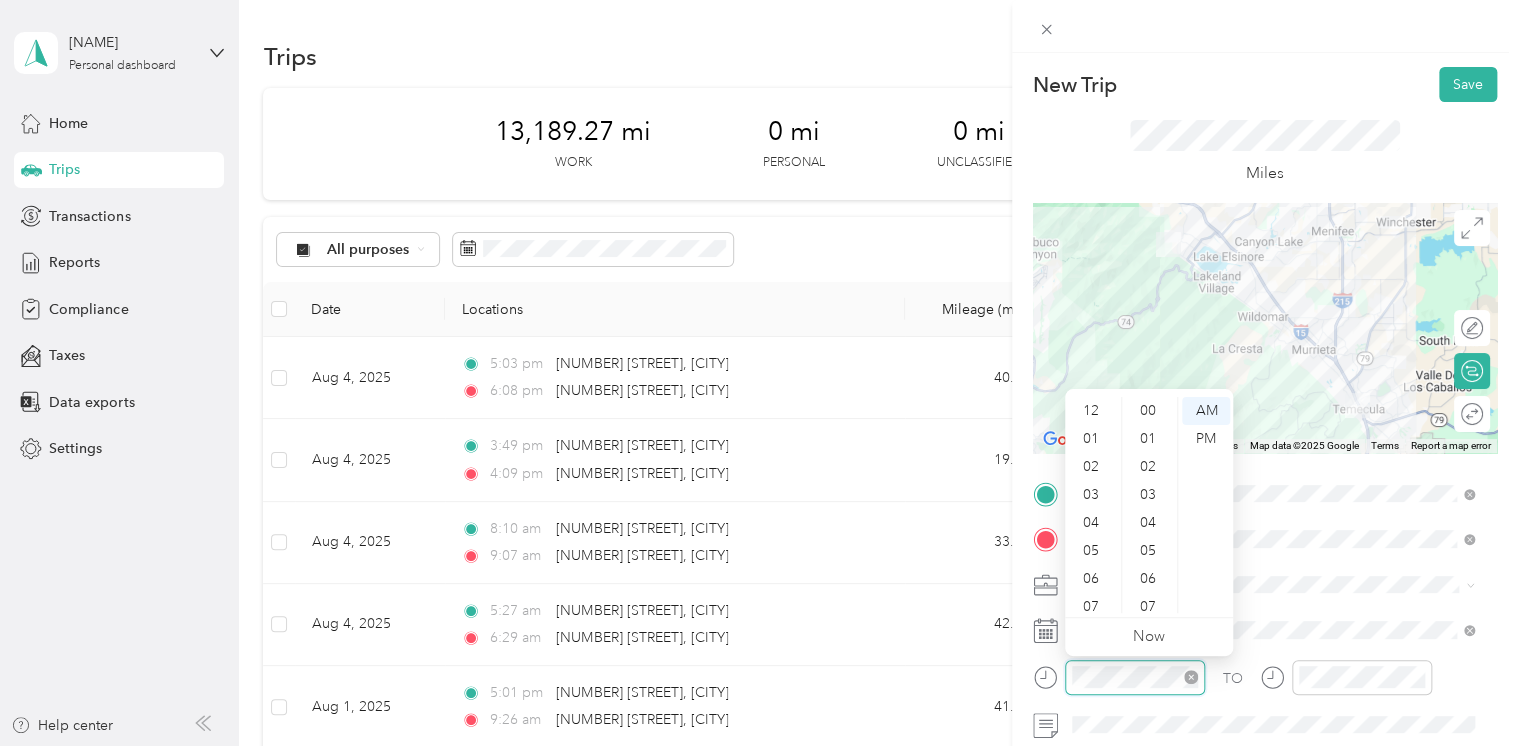 scroll, scrollTop: 1399, scrollLeft: 0, axis: vertical 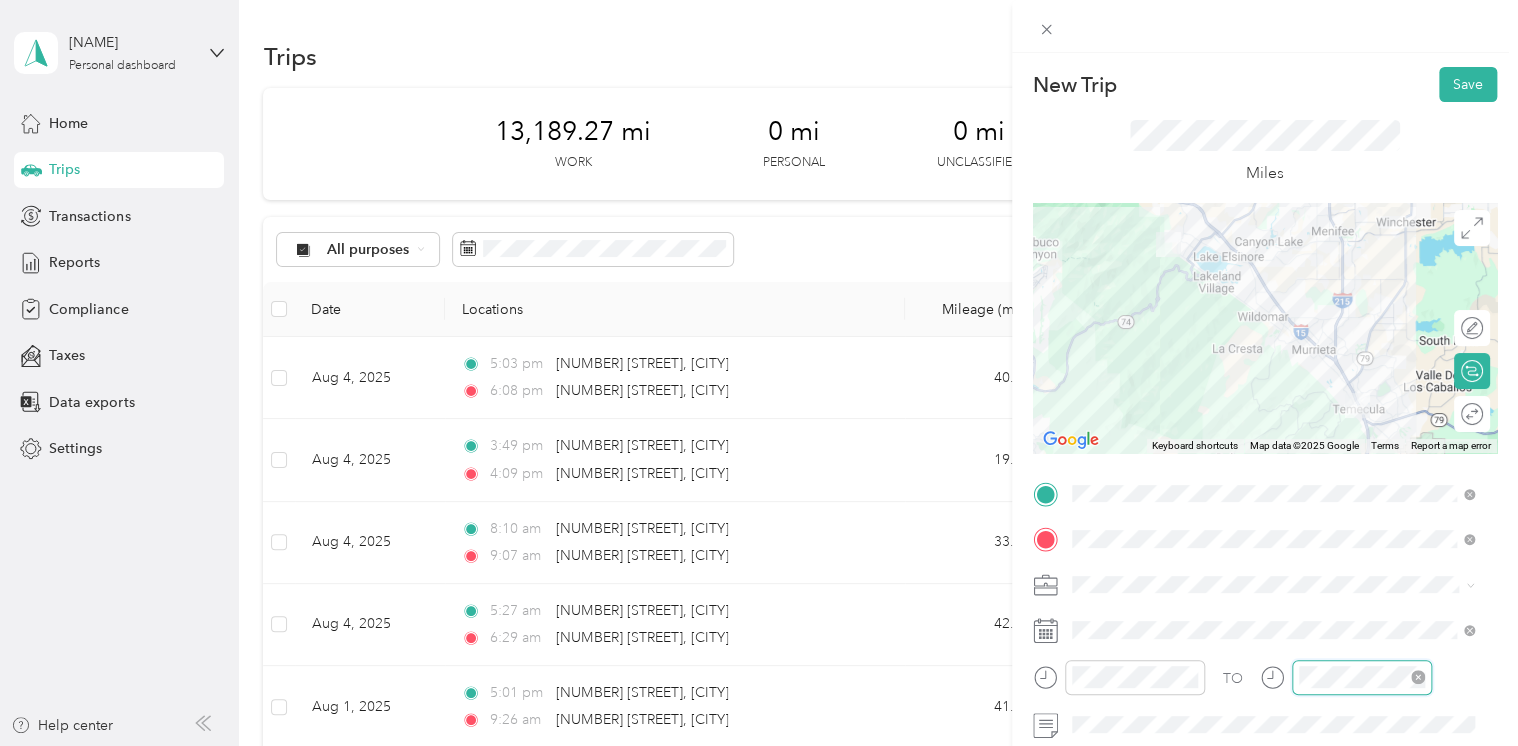 click at bounding box center (1362, 677) 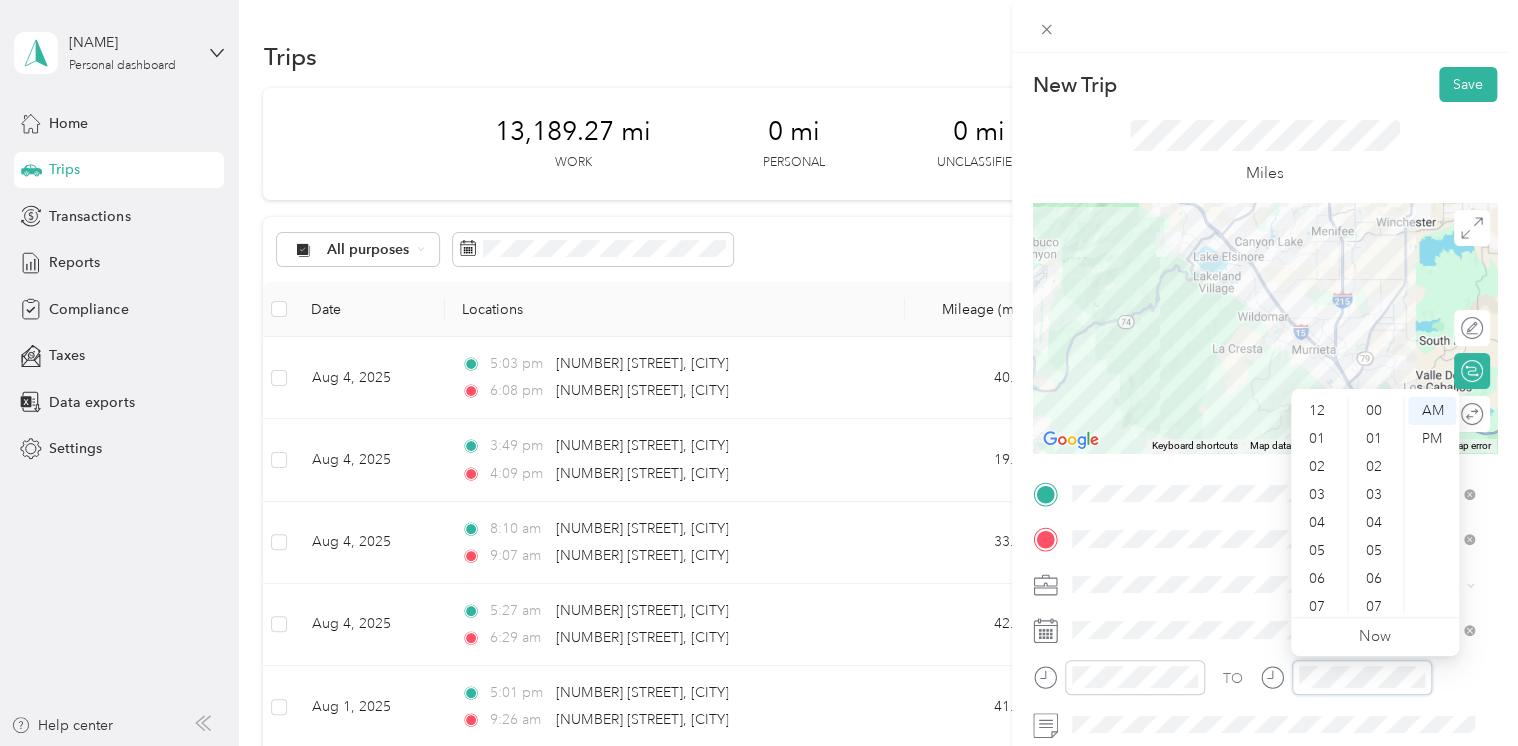 scroll, scrollTop: 1400, scrollLeft: 0, axis: vertical 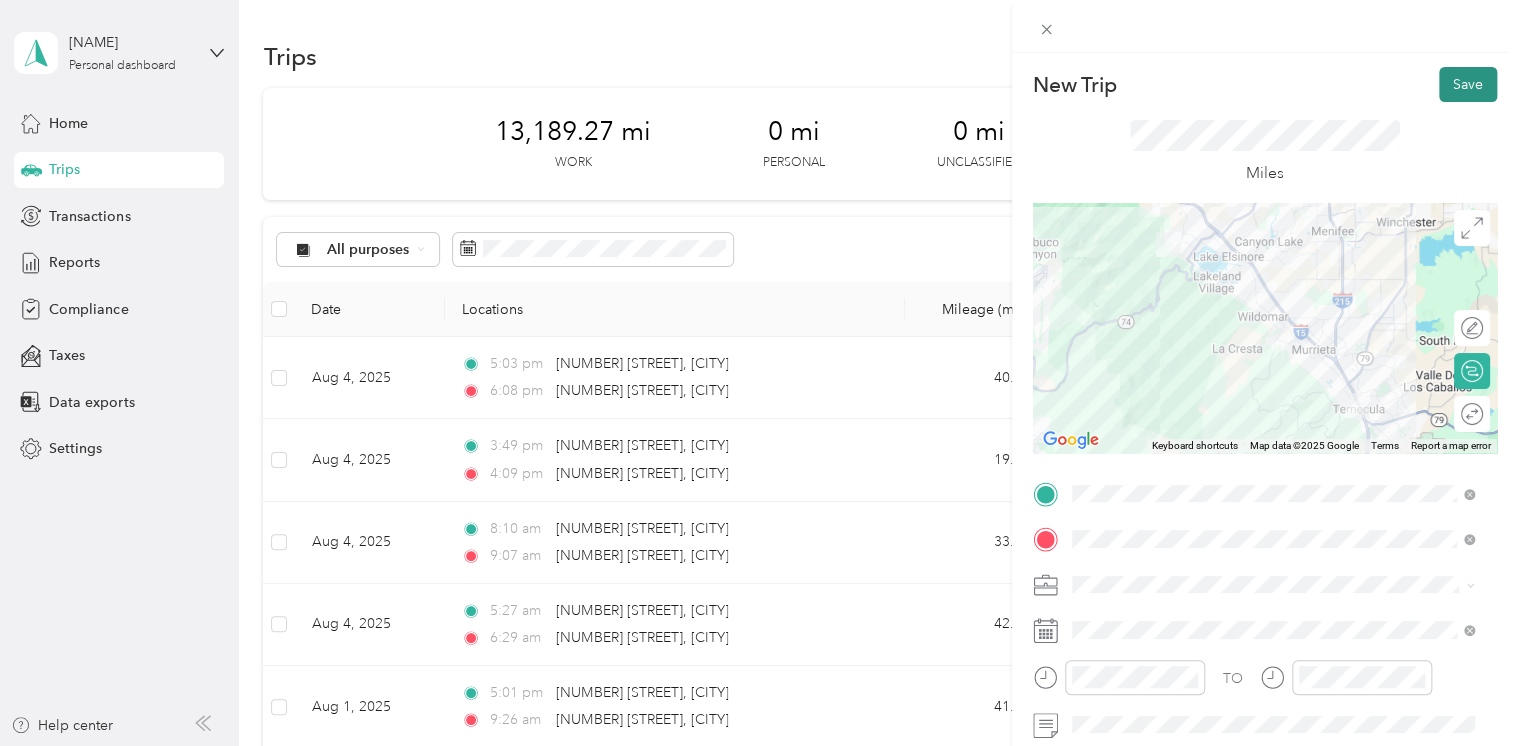 click on "Save" at bounding box center (1468, 84) 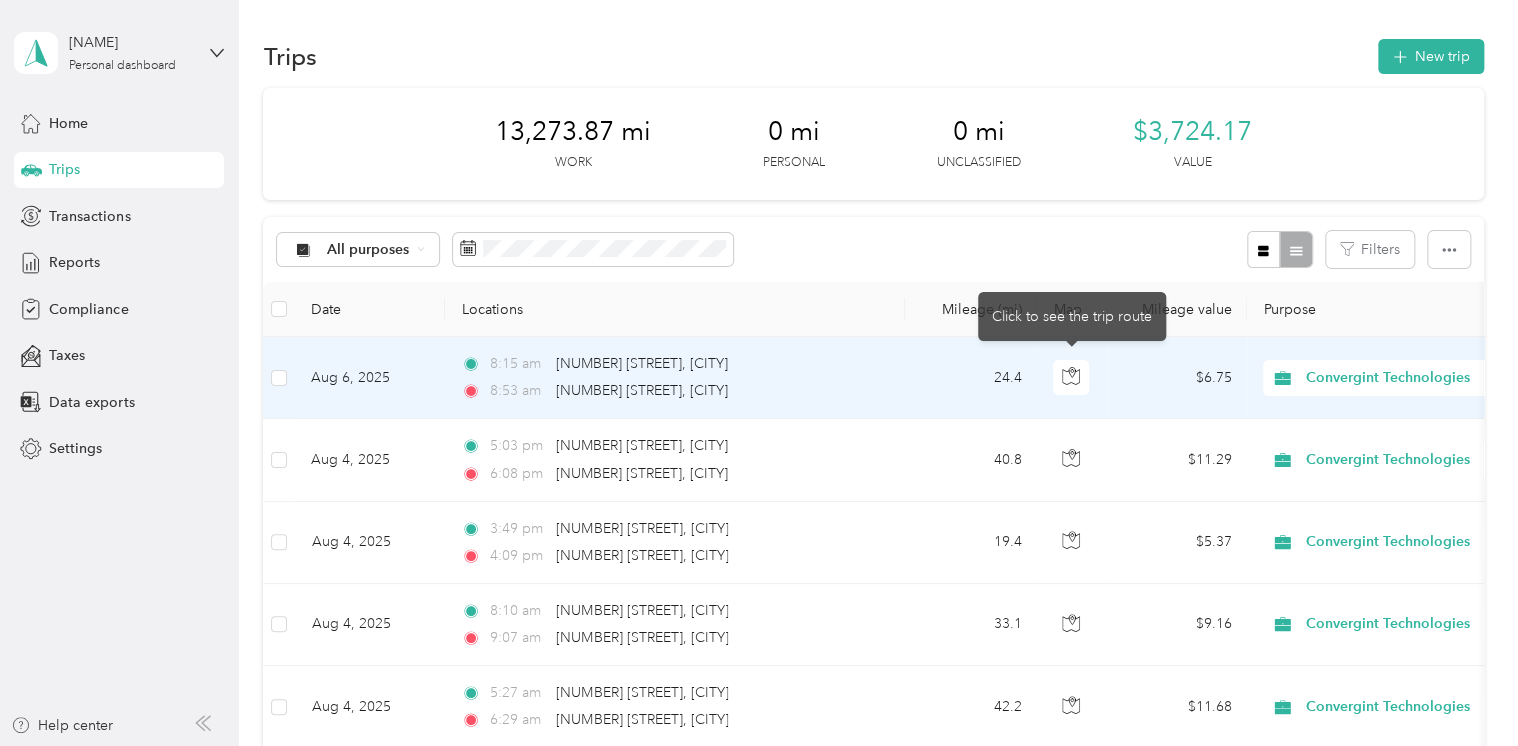 click on "24.4" at bounding box center (971, 378) 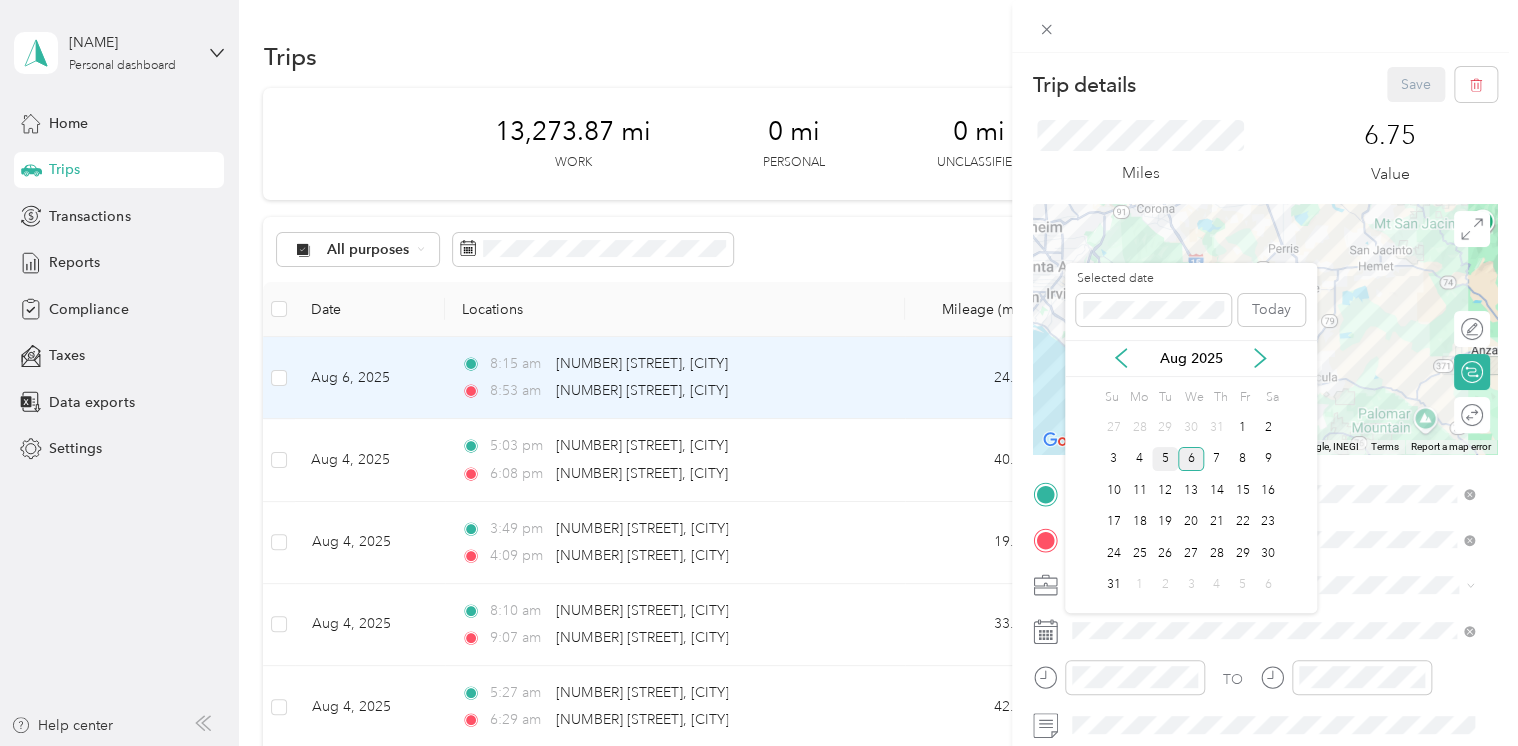 click on "5" at bounding box center (1165, 459) 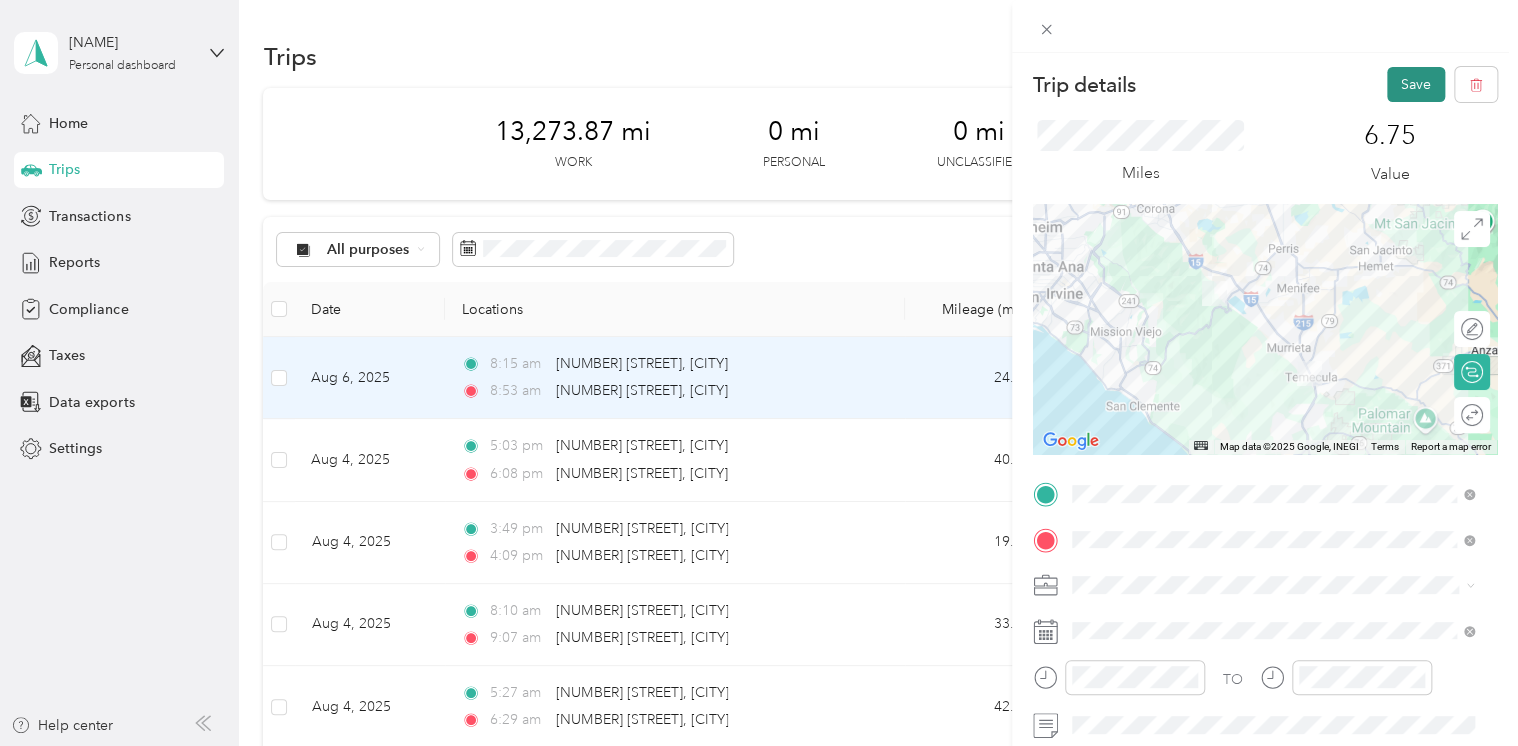 click on "Save" at bounding box center (1416, 84) 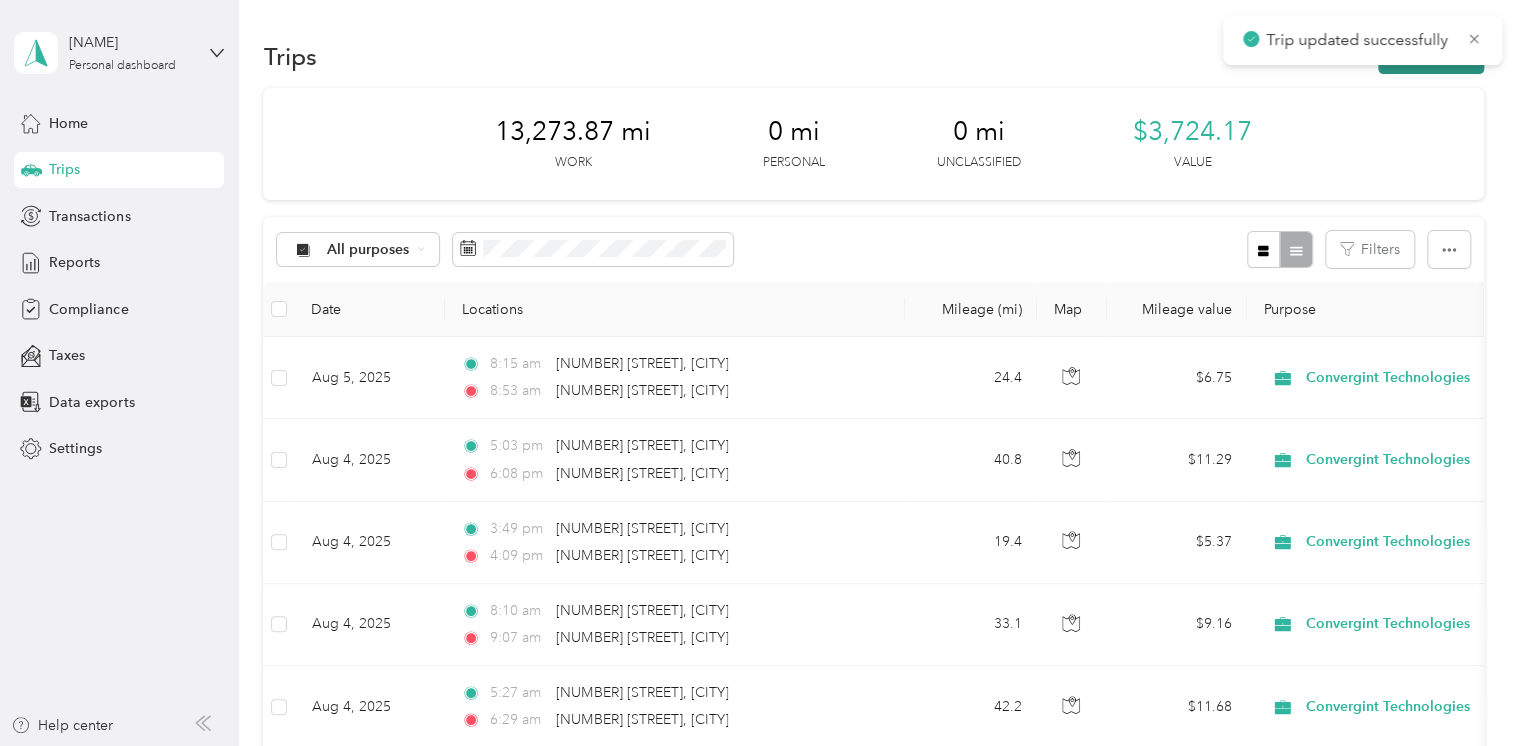 click on "New trip" at bounding box center (1431, 56) 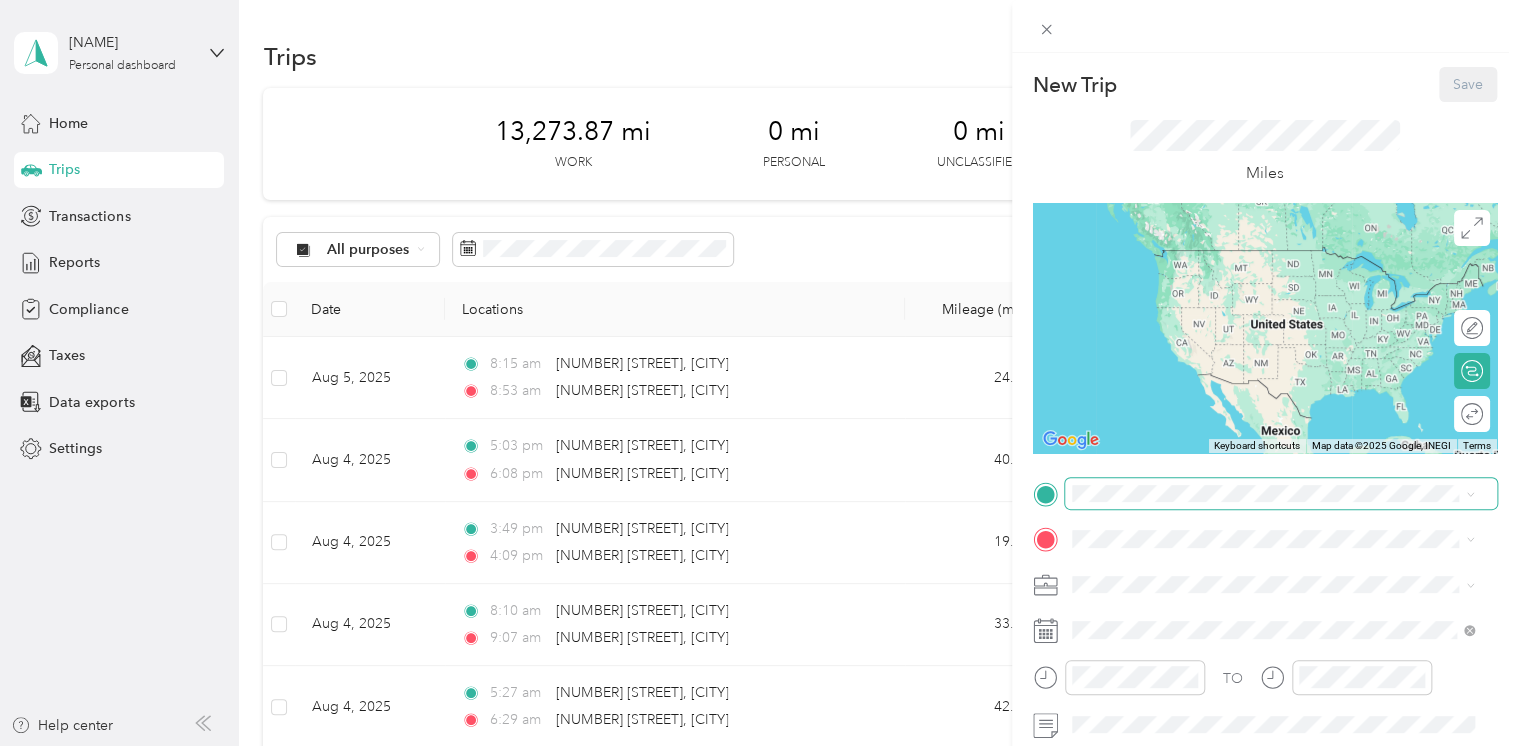 click at bounding box center (1281, 494) 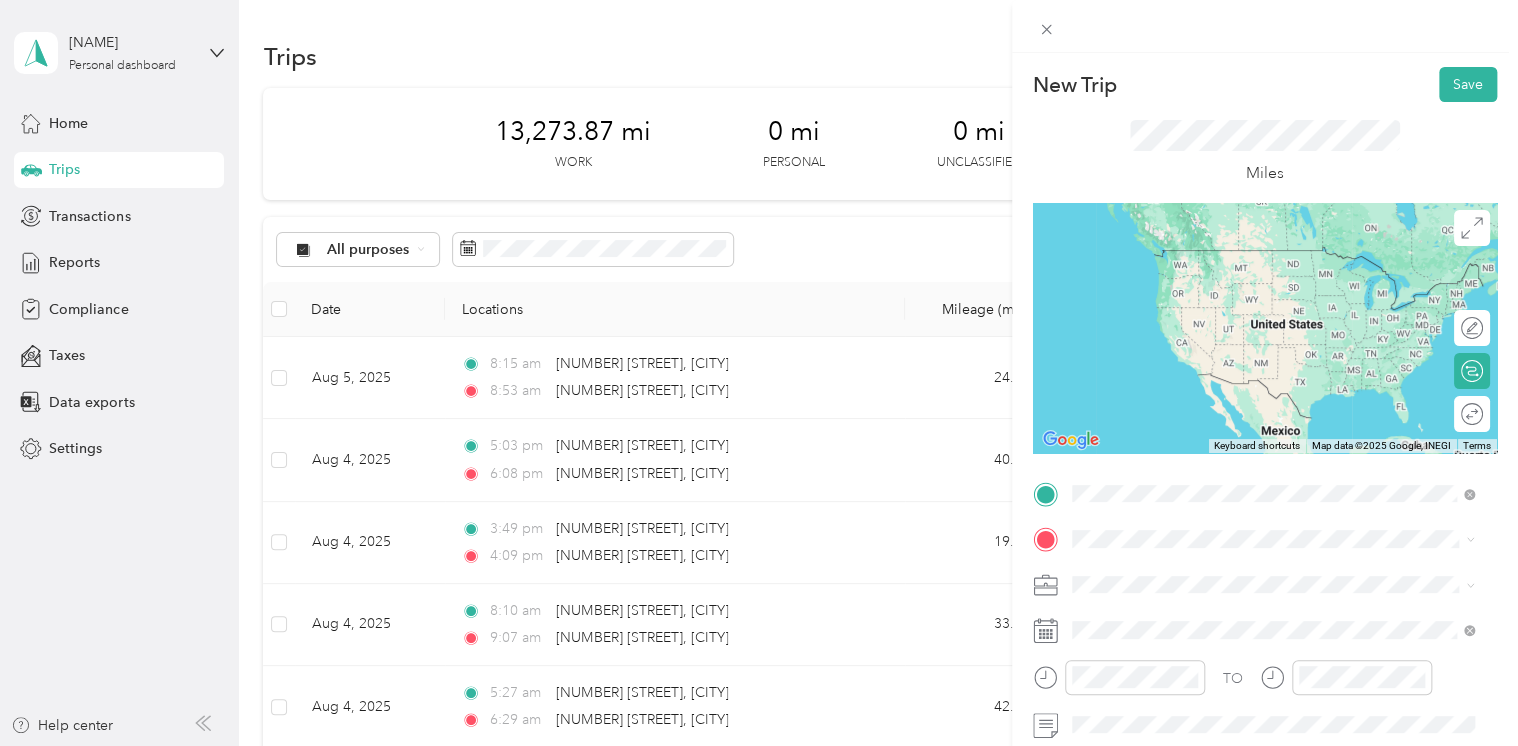 click on "[NUMBER] [STREET]
[CITY], [STATE] [POSTAL_CODE], [COUNTRY]" at bounding box center (1253, 258) 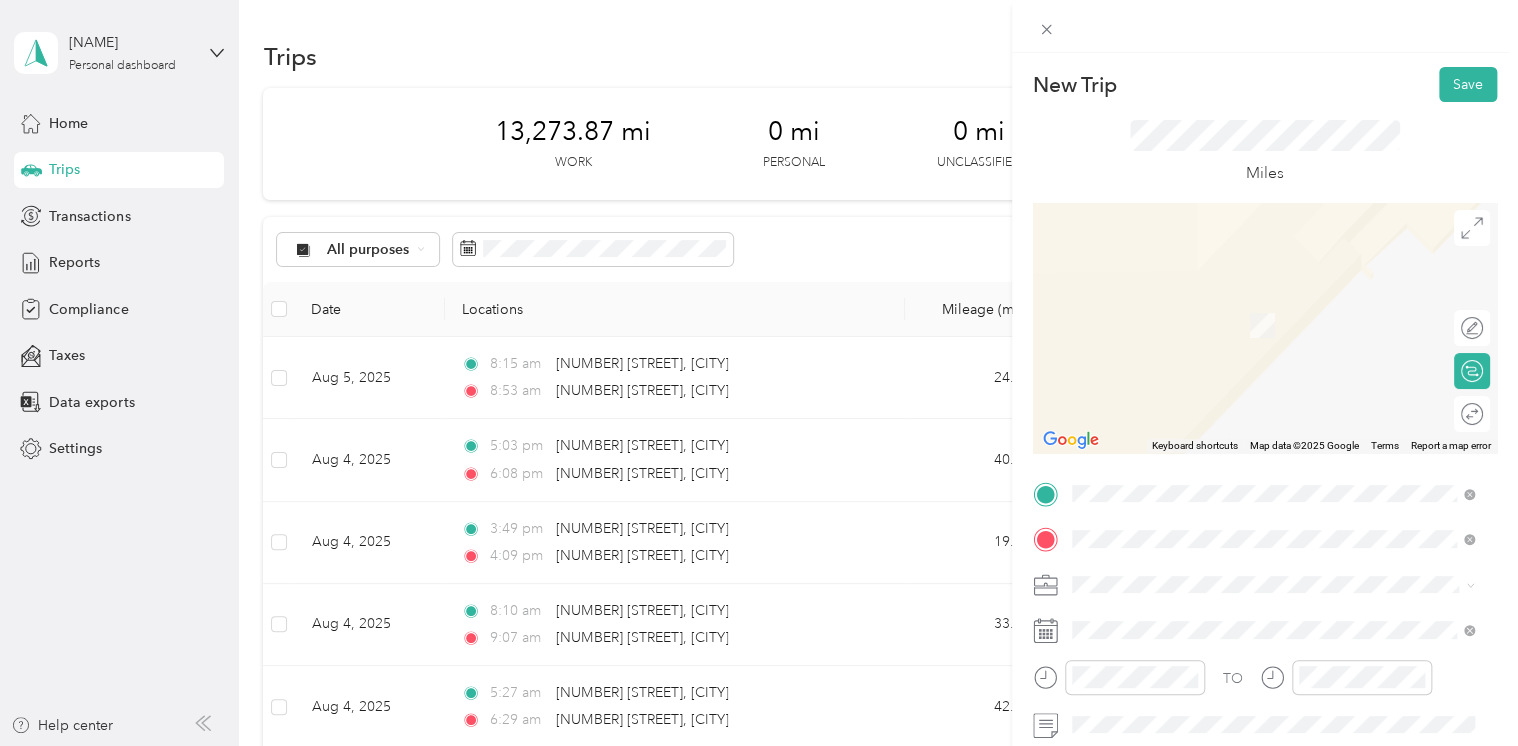 click on "[NUMBER] [STREET]
[CITY], [STATE] [POSTAL_CODE], [COUNTRY]" at bounding box center [1253, 325] 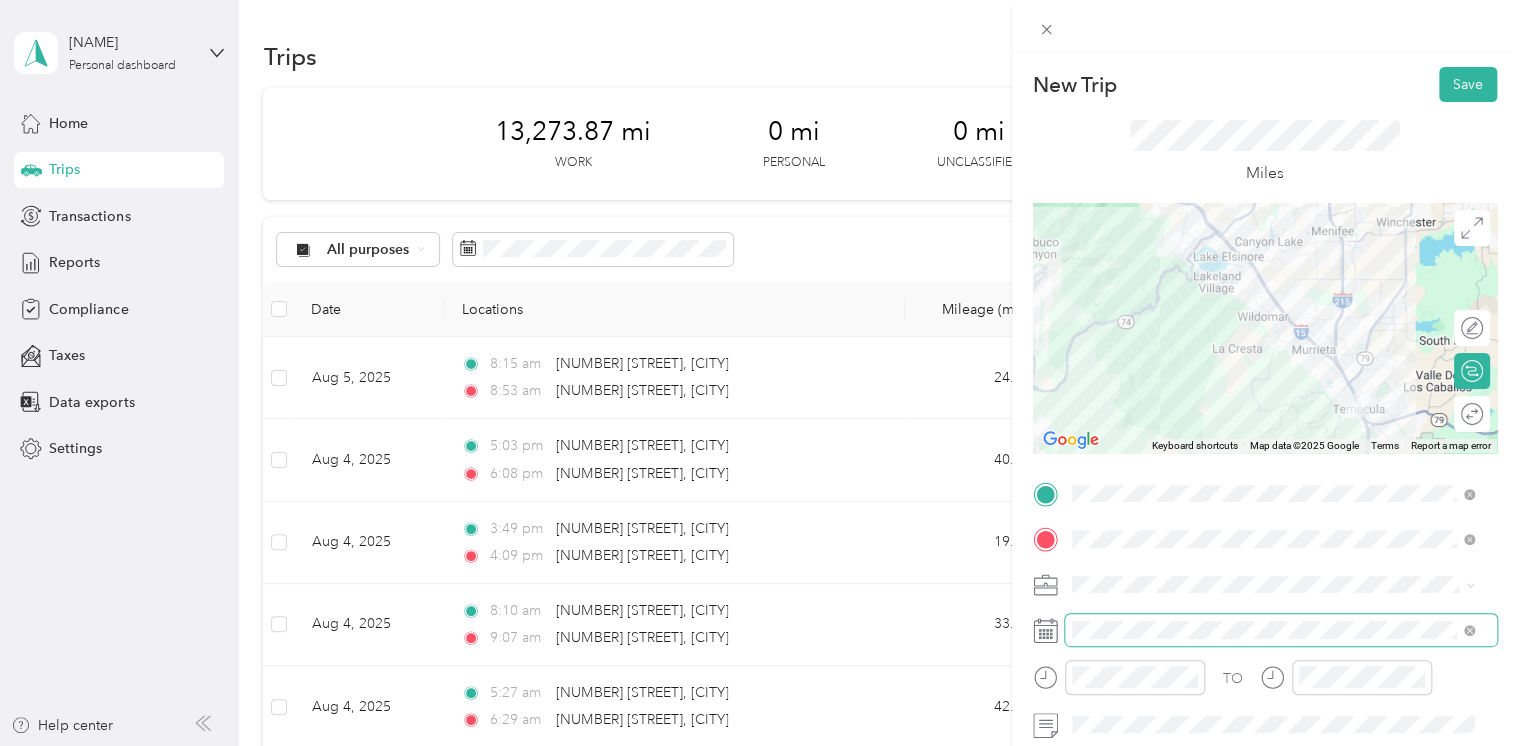 click at bounding box center (1281, 630) 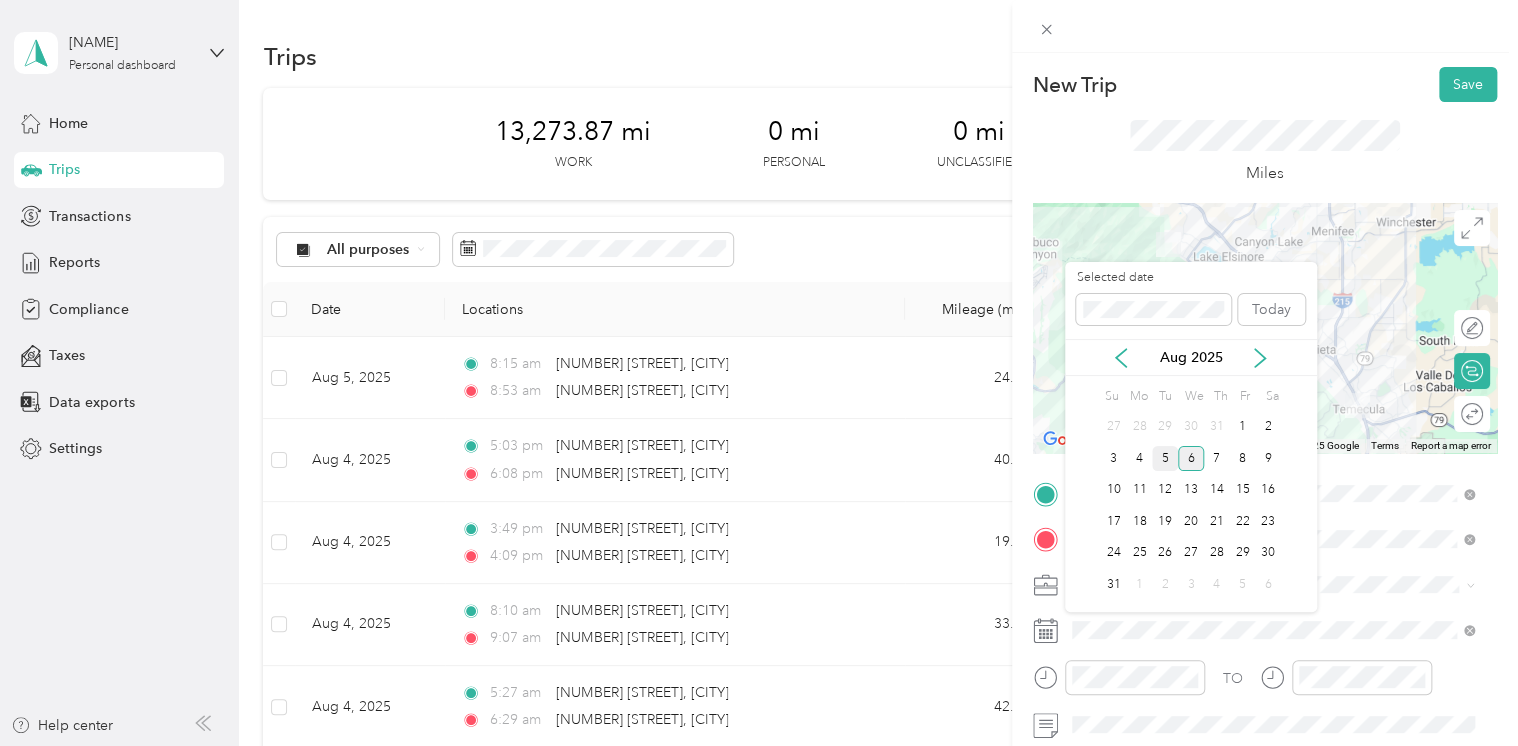 click on "5" at bounding box center [1165, 458] 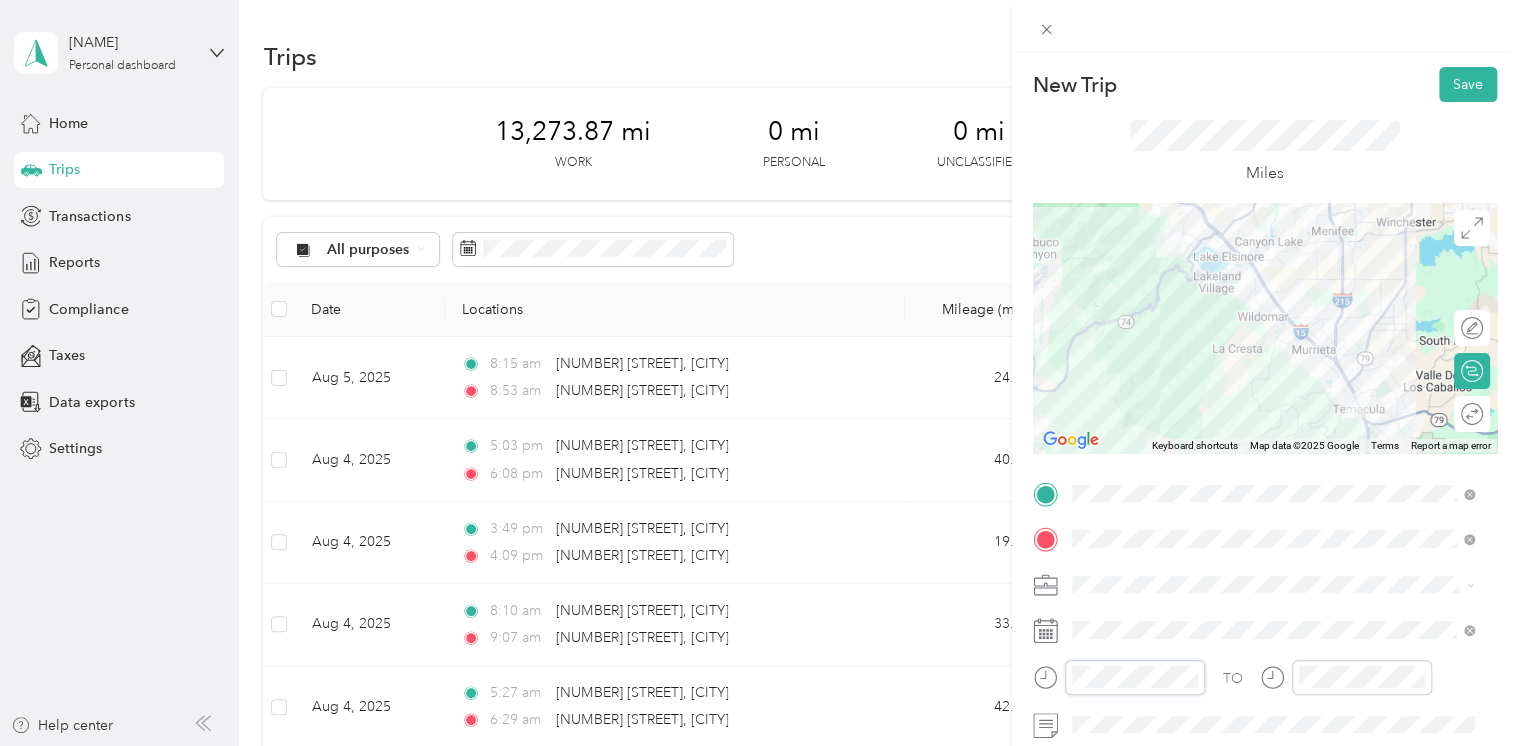 click at bounding box center (1119, 677) 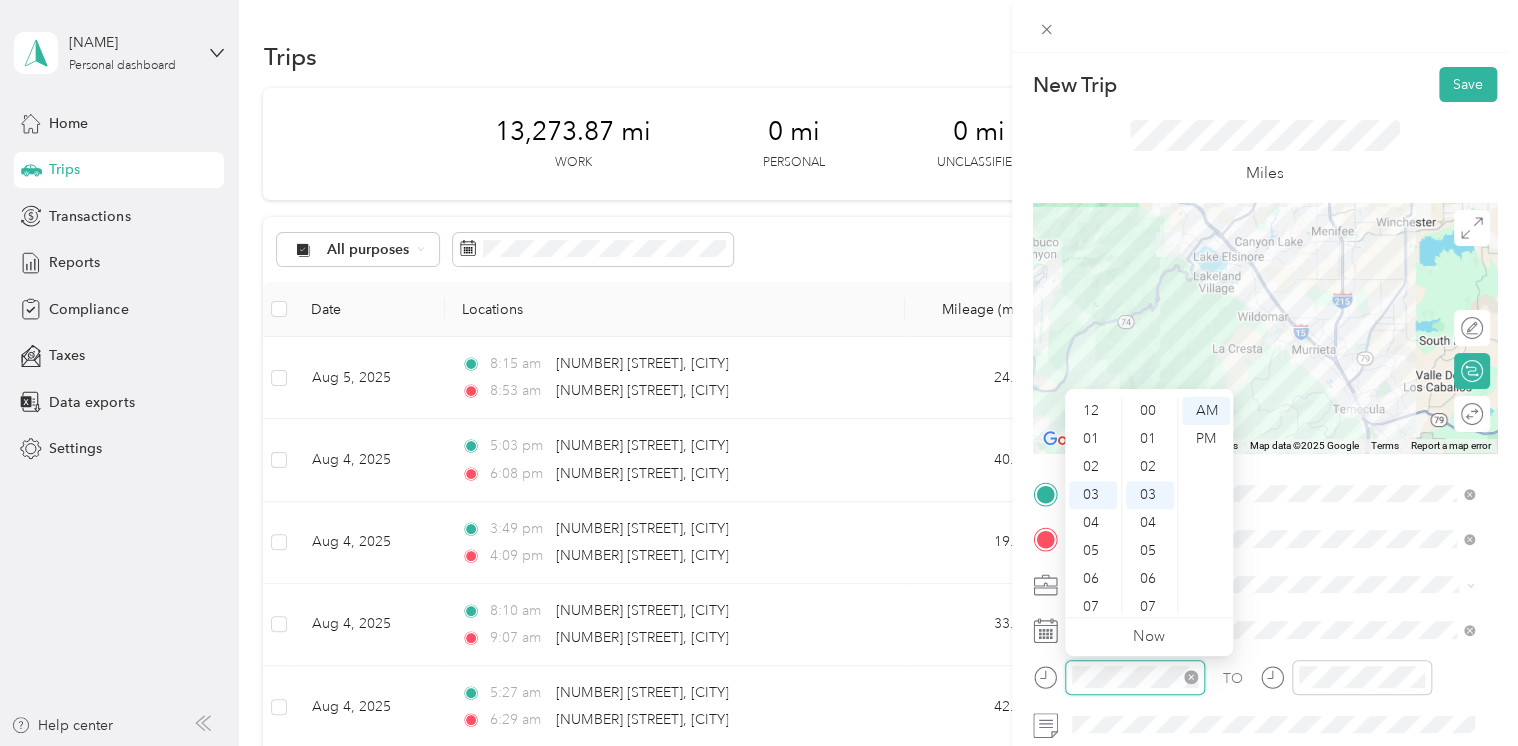 scroll, scrollTop: 84, scrollLeft: 0, axis: vertical 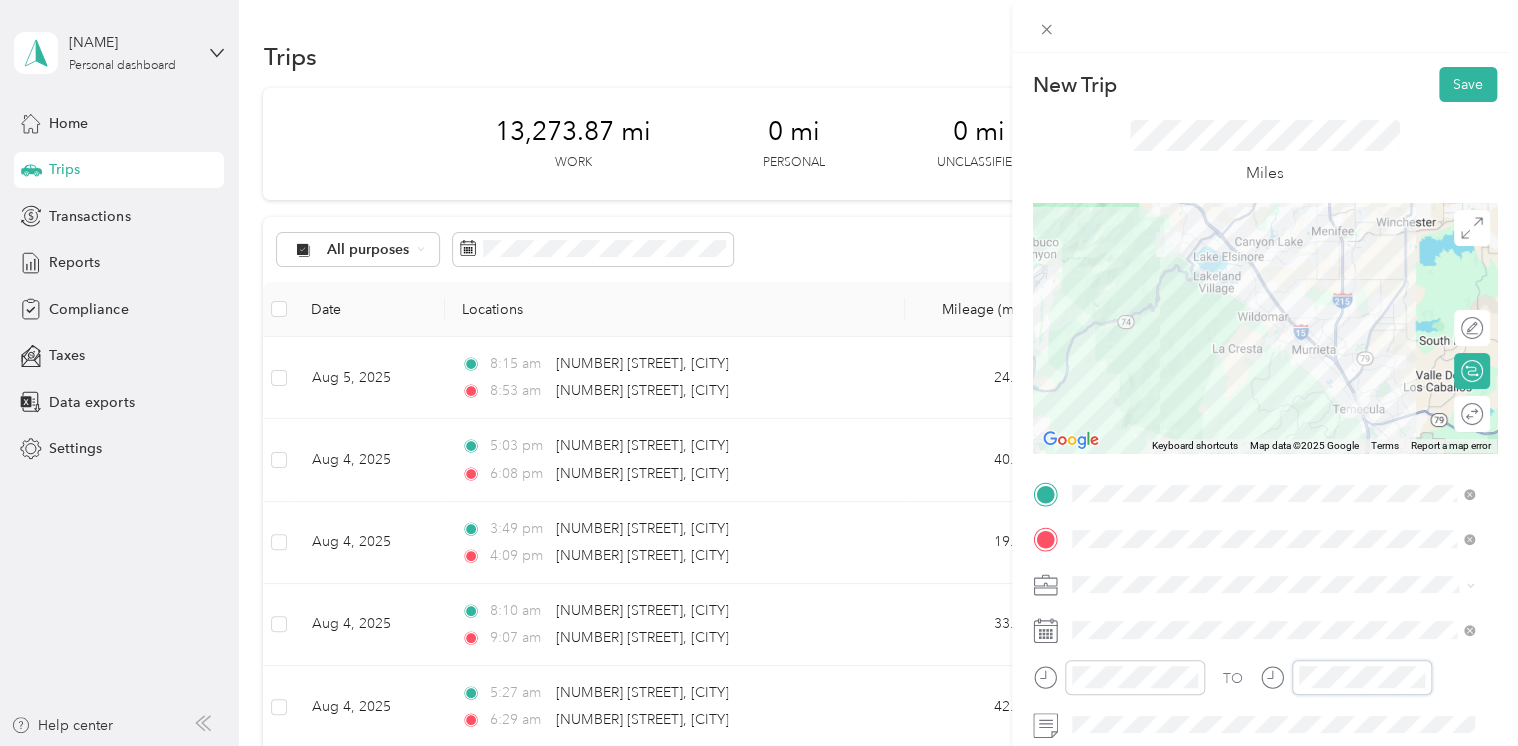 click at bounding box center [1346, 677] 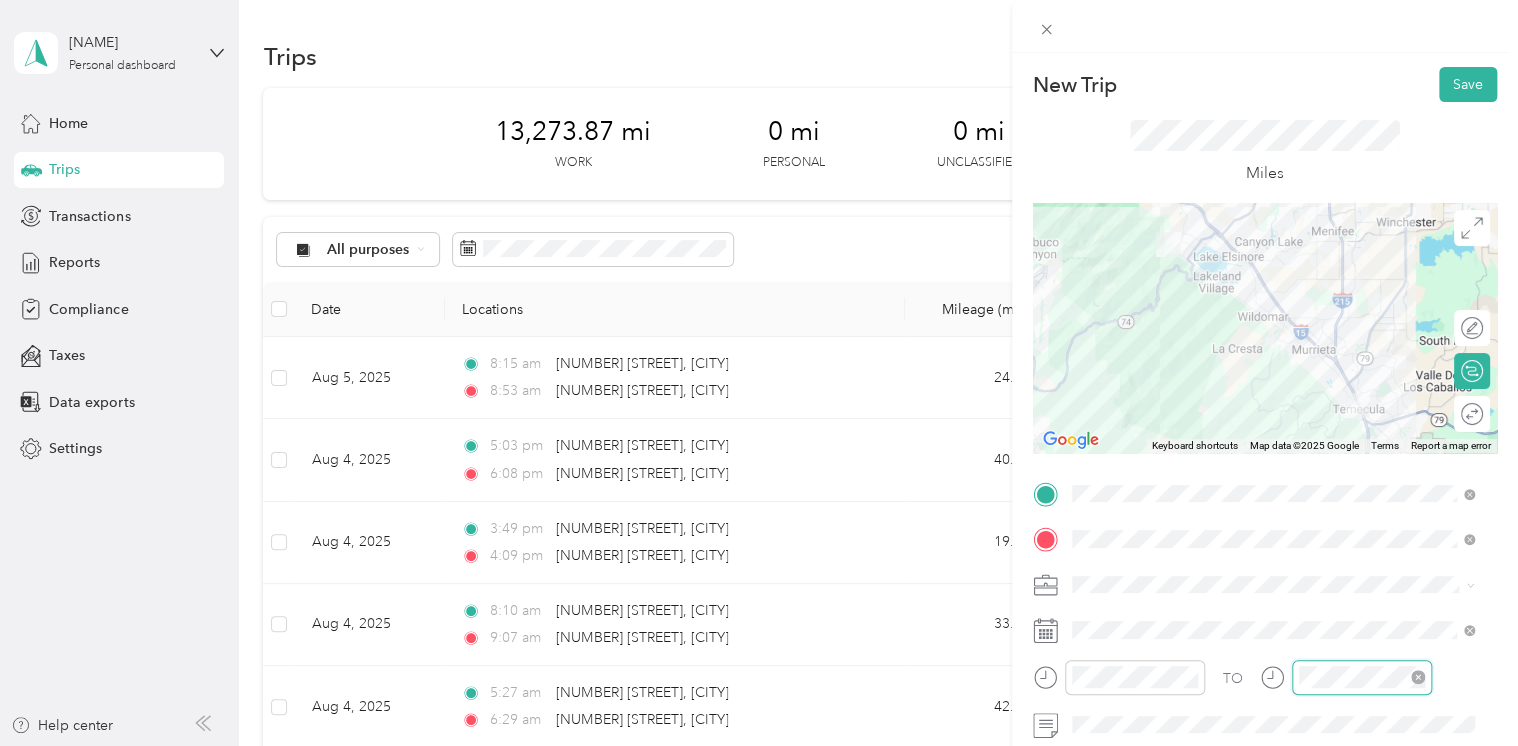 scroll, scrollTop: 120, scrollLeft: 0, axis: vertical 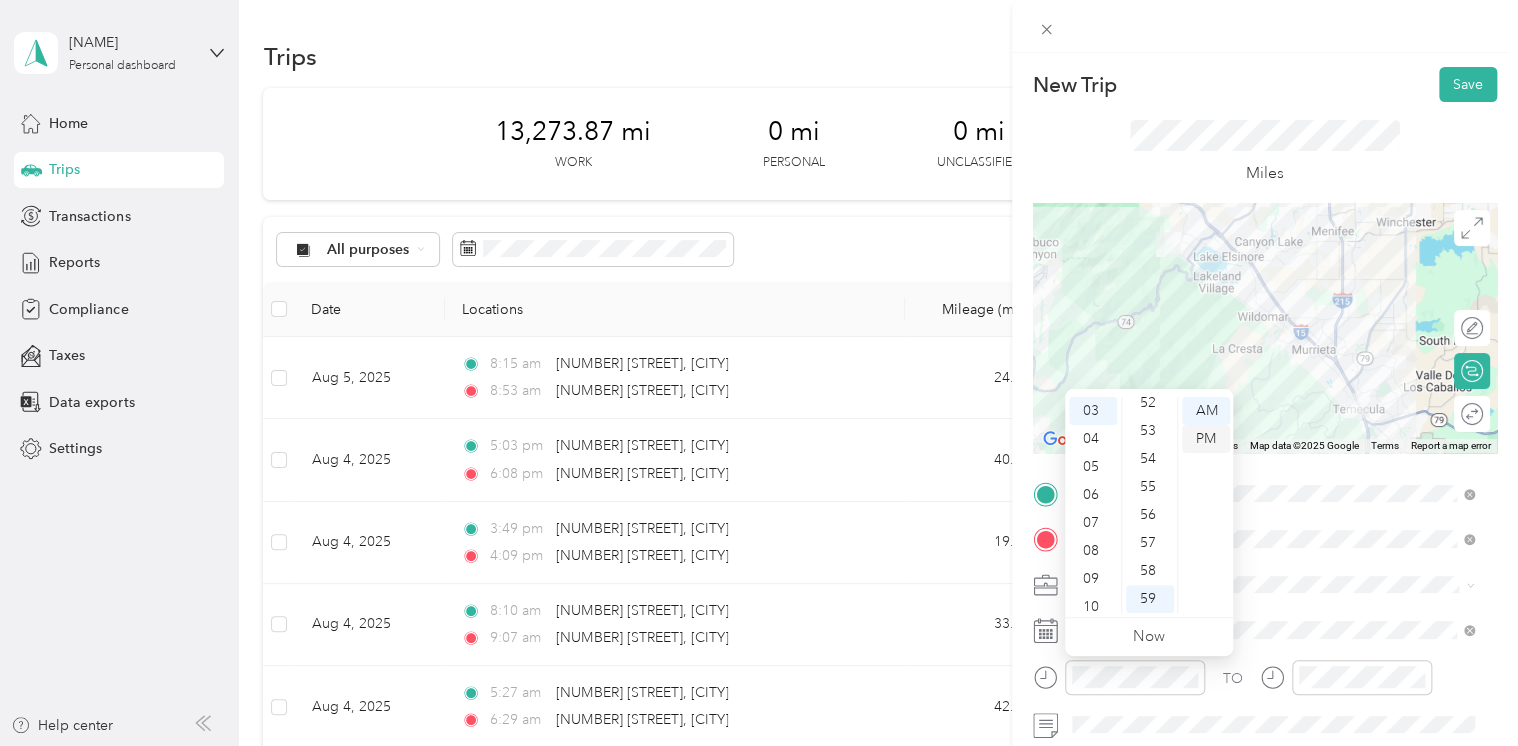 click on "PM" at bounding box center [1206, 439] 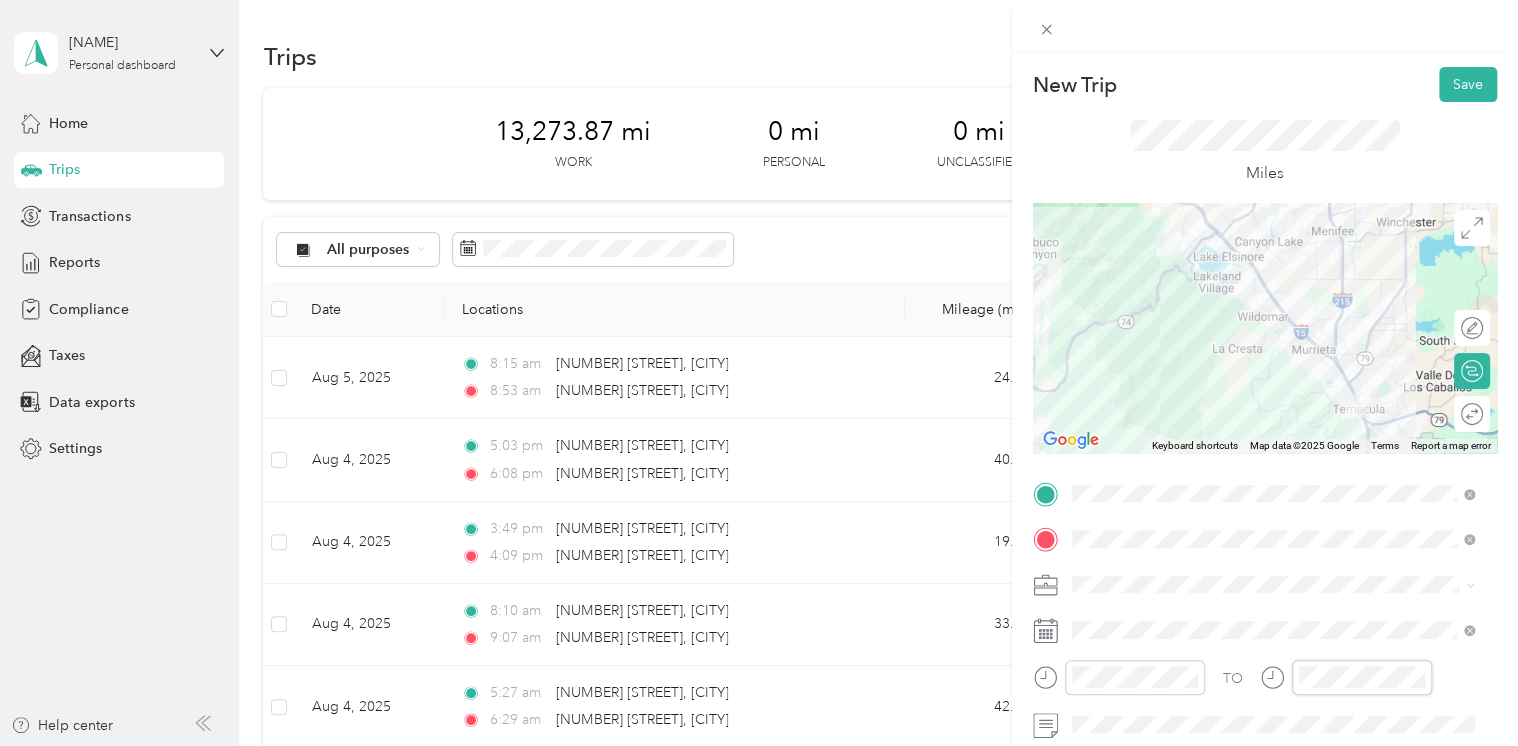 click at bounding box center (1346, 677) 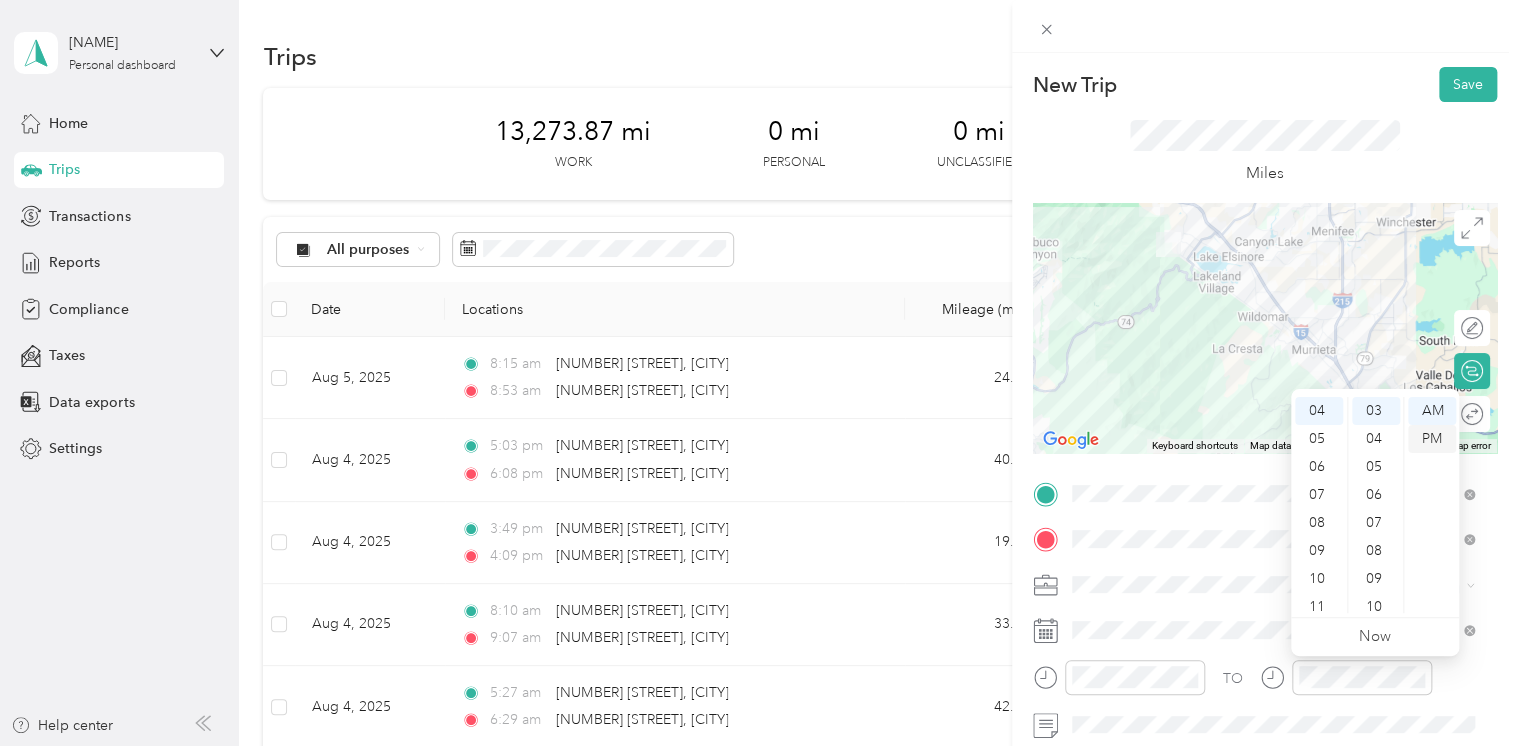 click on "PM" at bounding box center (1432, 439) 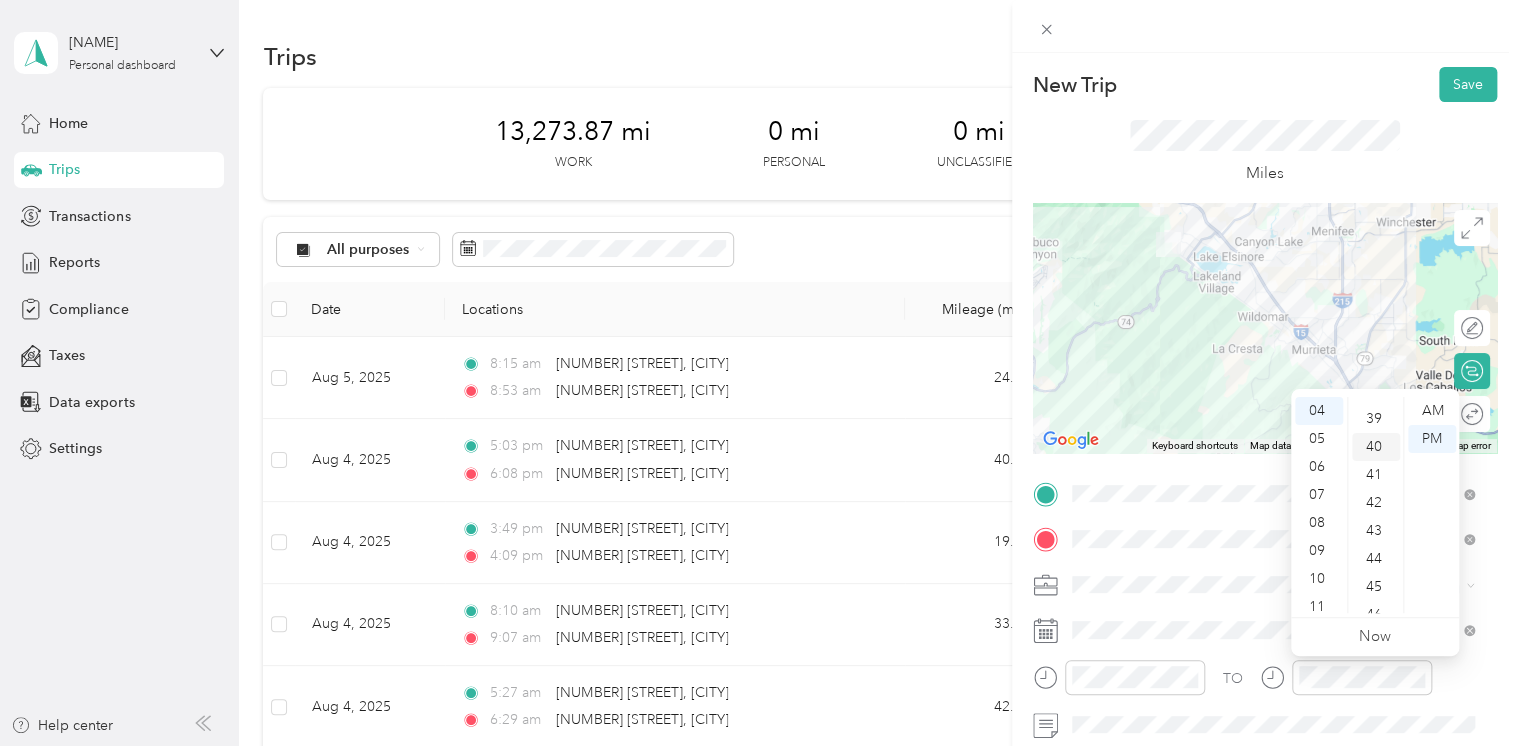 scroll, scrollTop: 984, scrollLeft: 0, axis: vertical 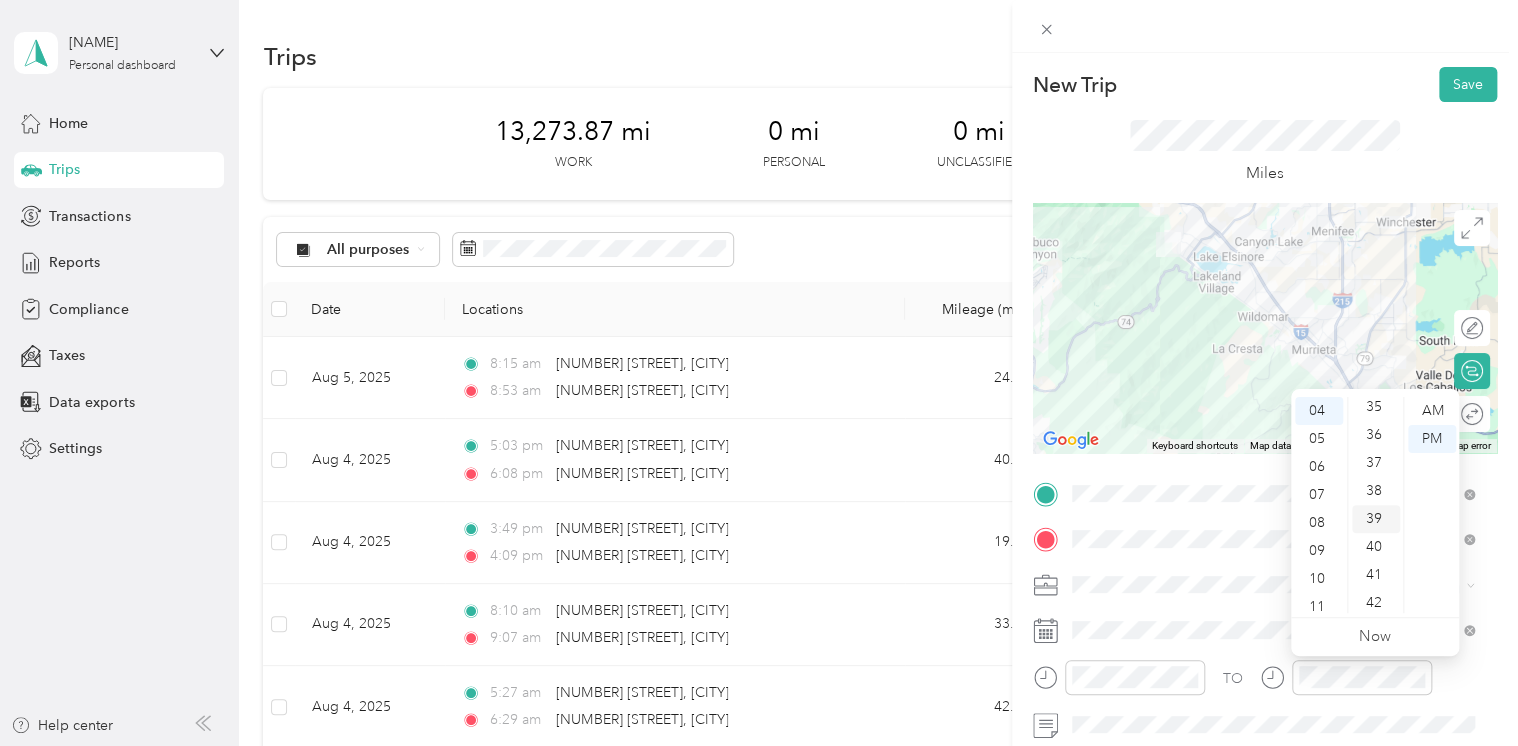 click on "39" at bounding box center (1376, 519) 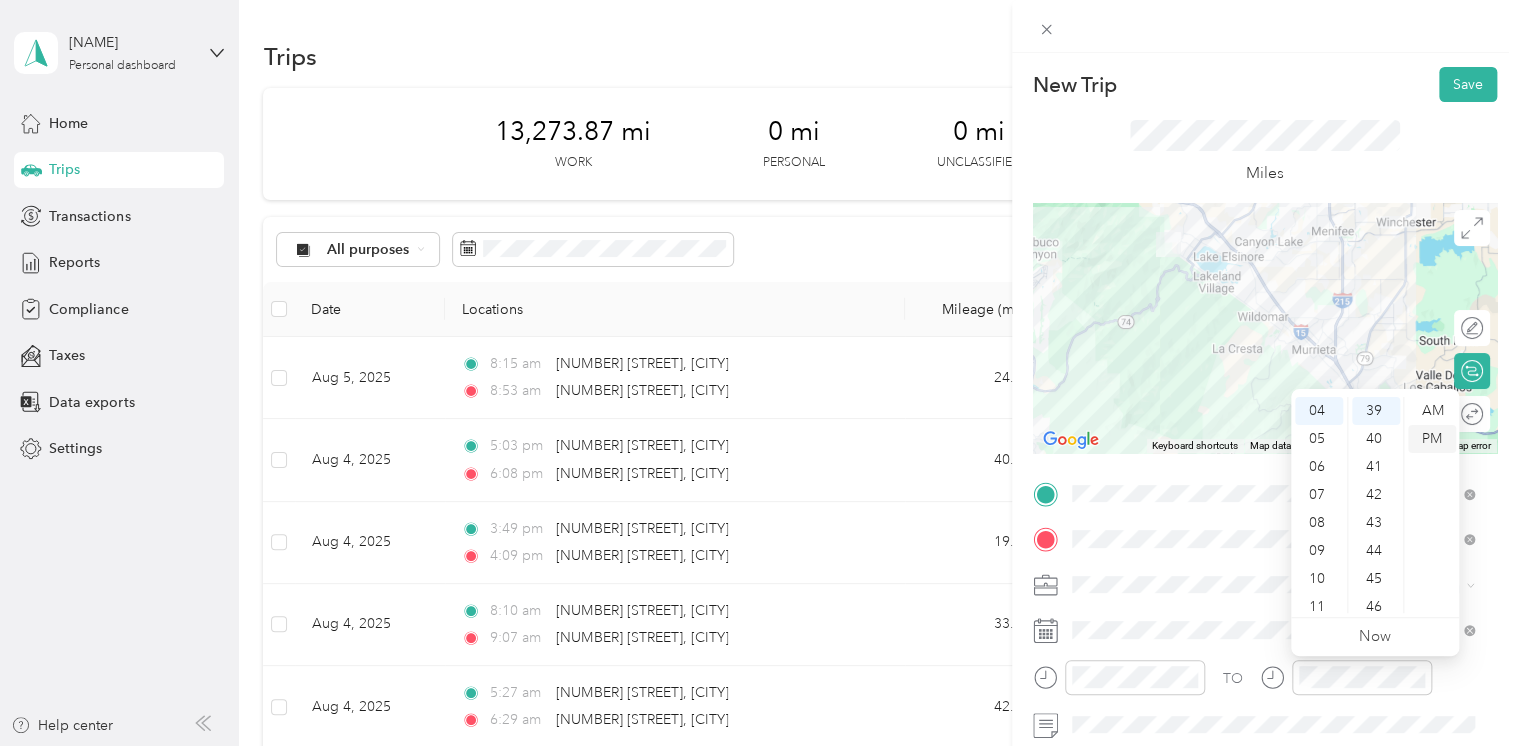 click on "PM" at bounding box center (1432, 439) 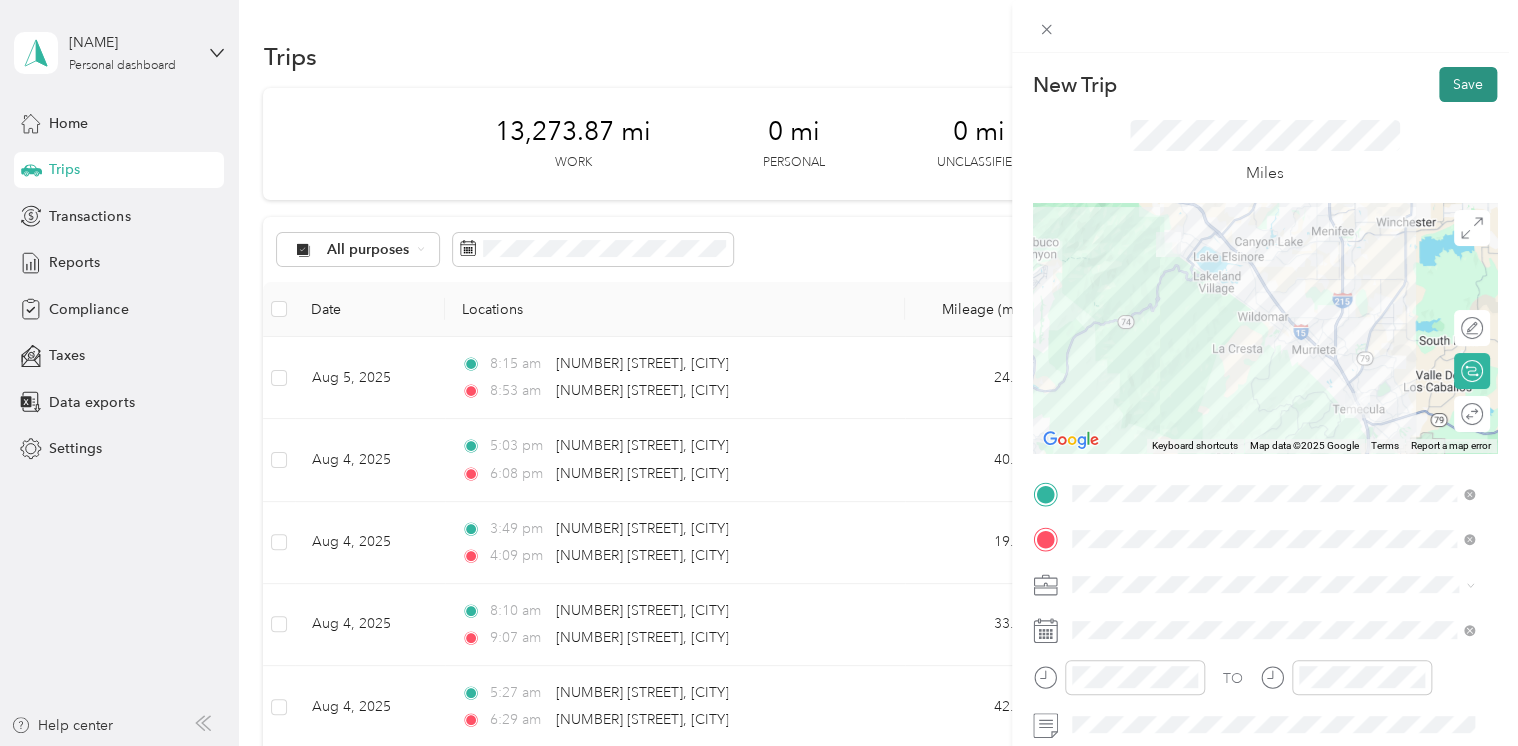 click on "Save" at bounding box center (1468, 84) 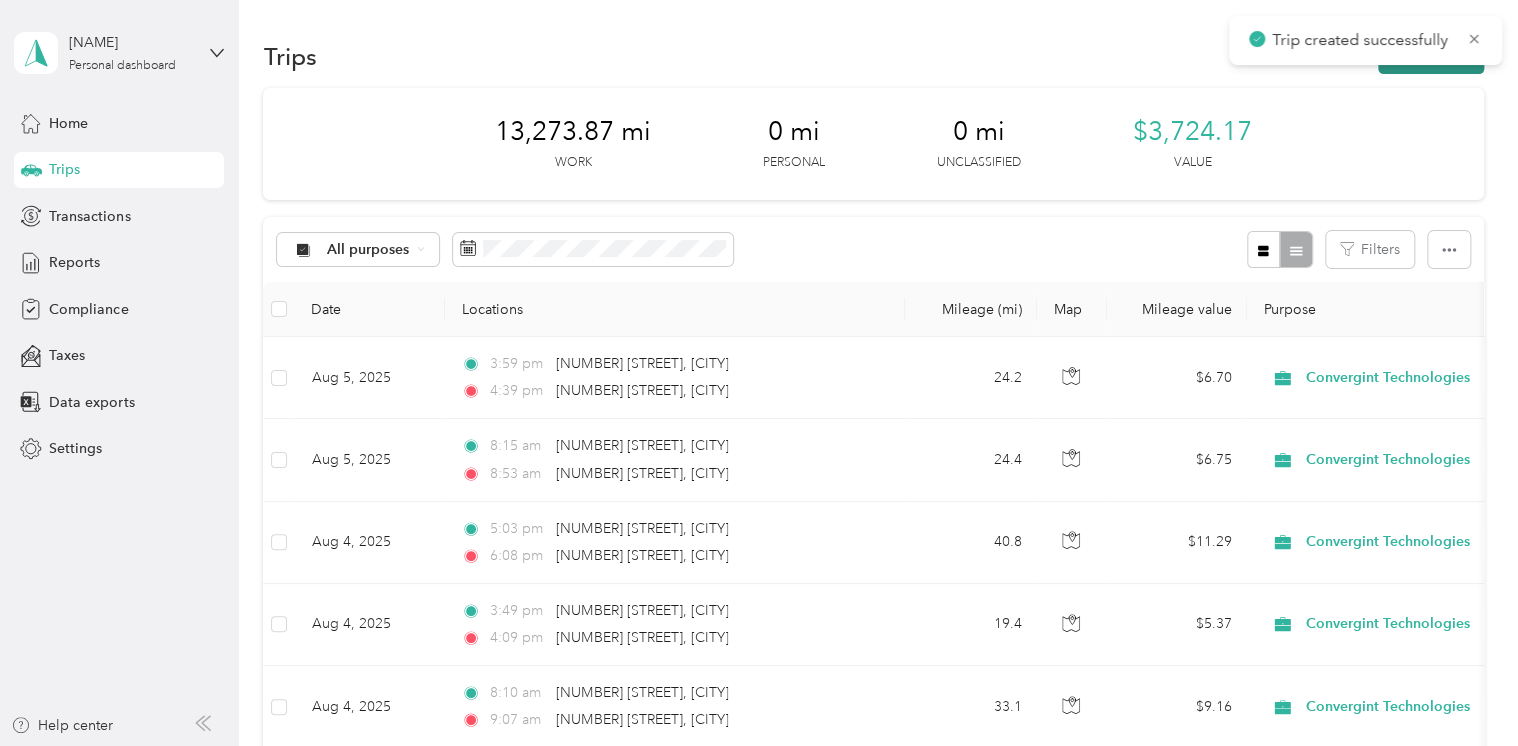 click on "New trip" at bounding box center (1431, 56) 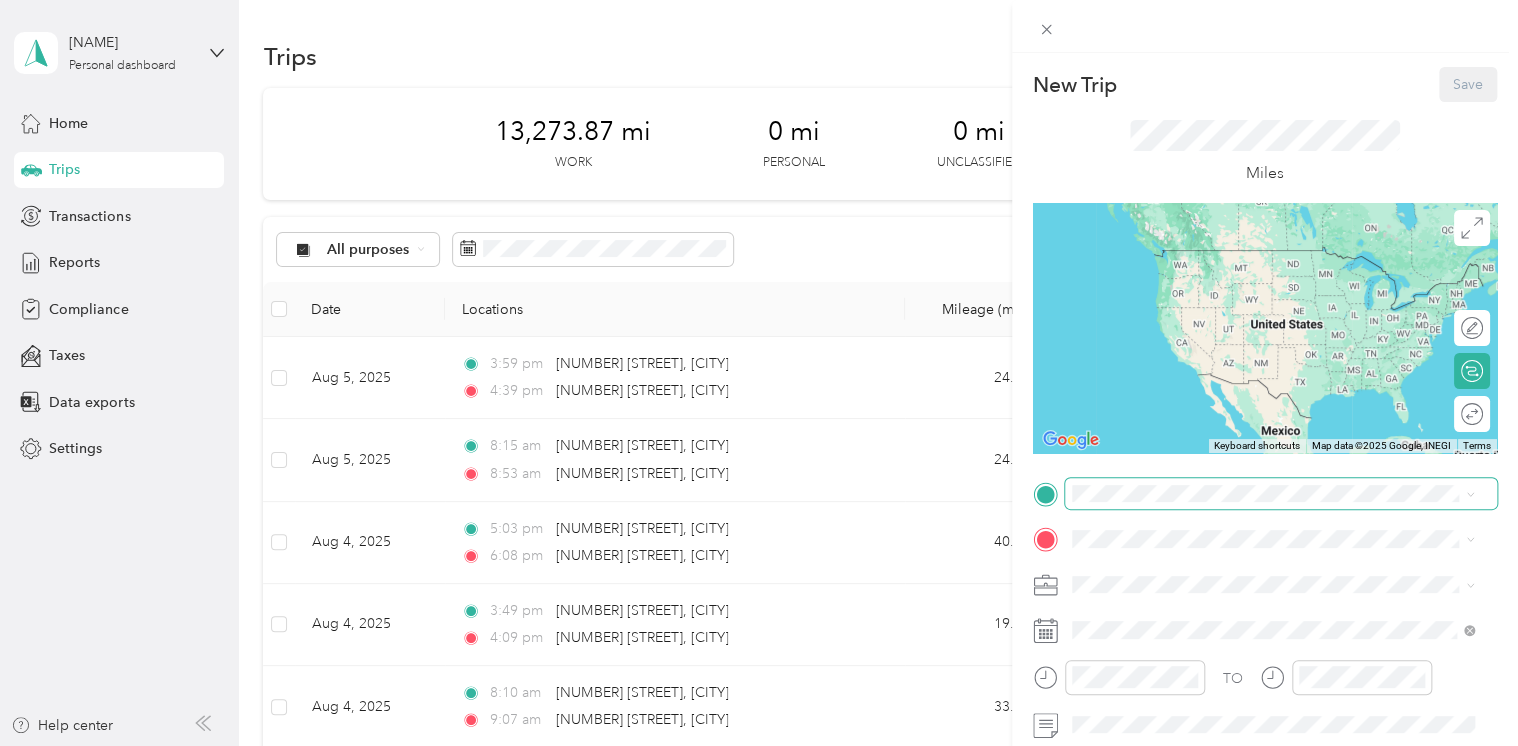 click at bounding box center [1281, 494] 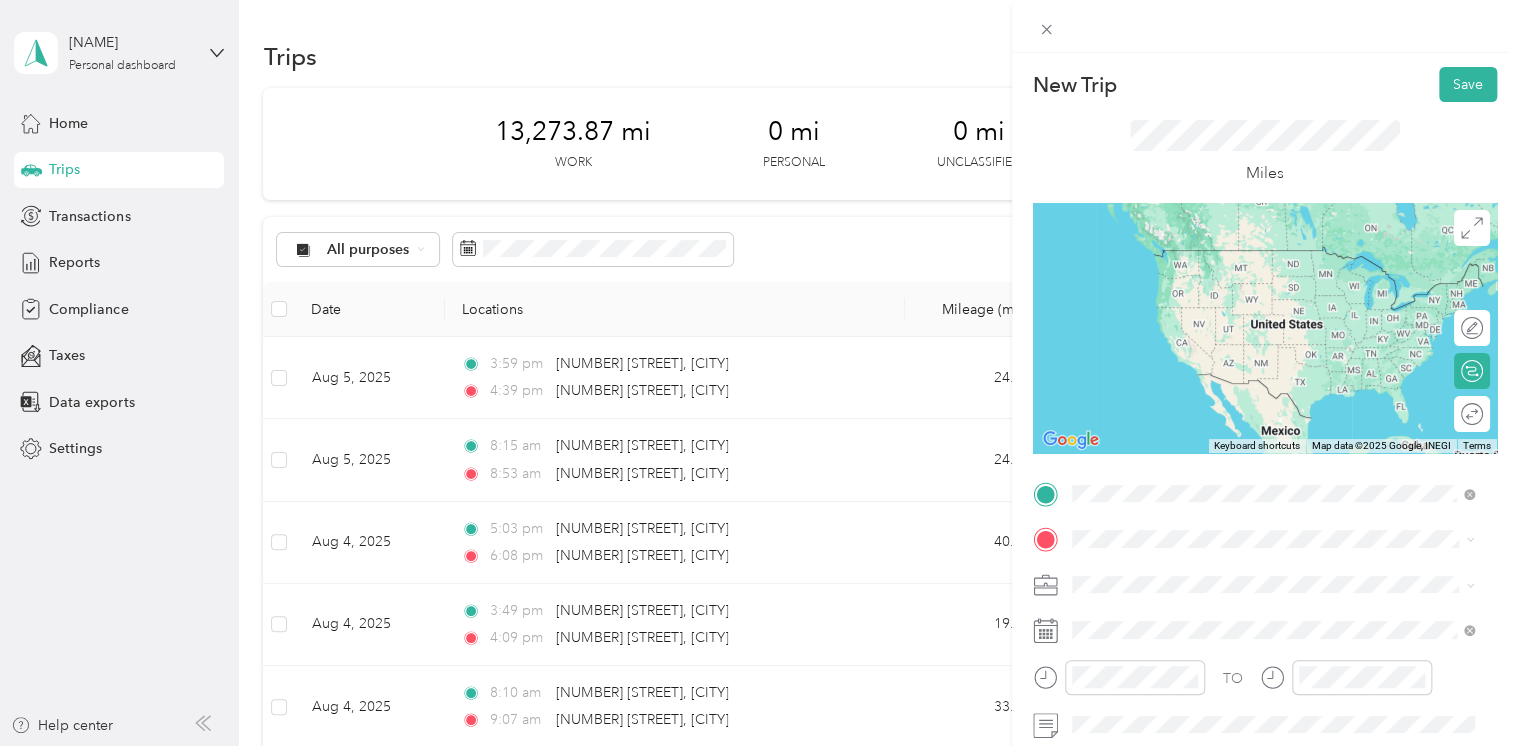 click on "[NUMBER] [STREET]
[CITY], [STATE] [POSTAL_CODE], [COUNTRY]" at bounding box center [1253, 258] 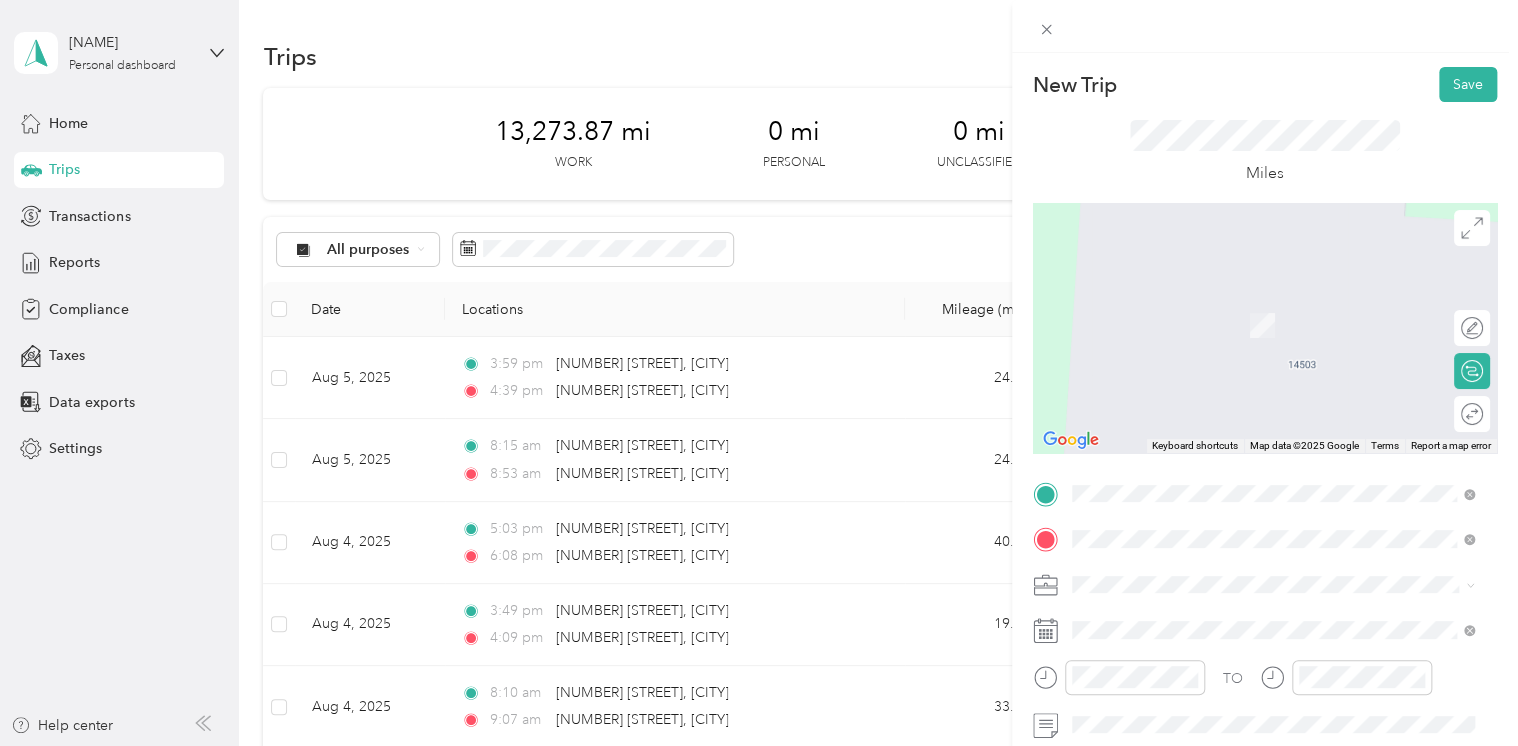 click on "[NUMBER] [STREET]
[CITY], [STATE] [POSTAL_CODE], [COUNTRY]" at bounding box center [1253, 304] 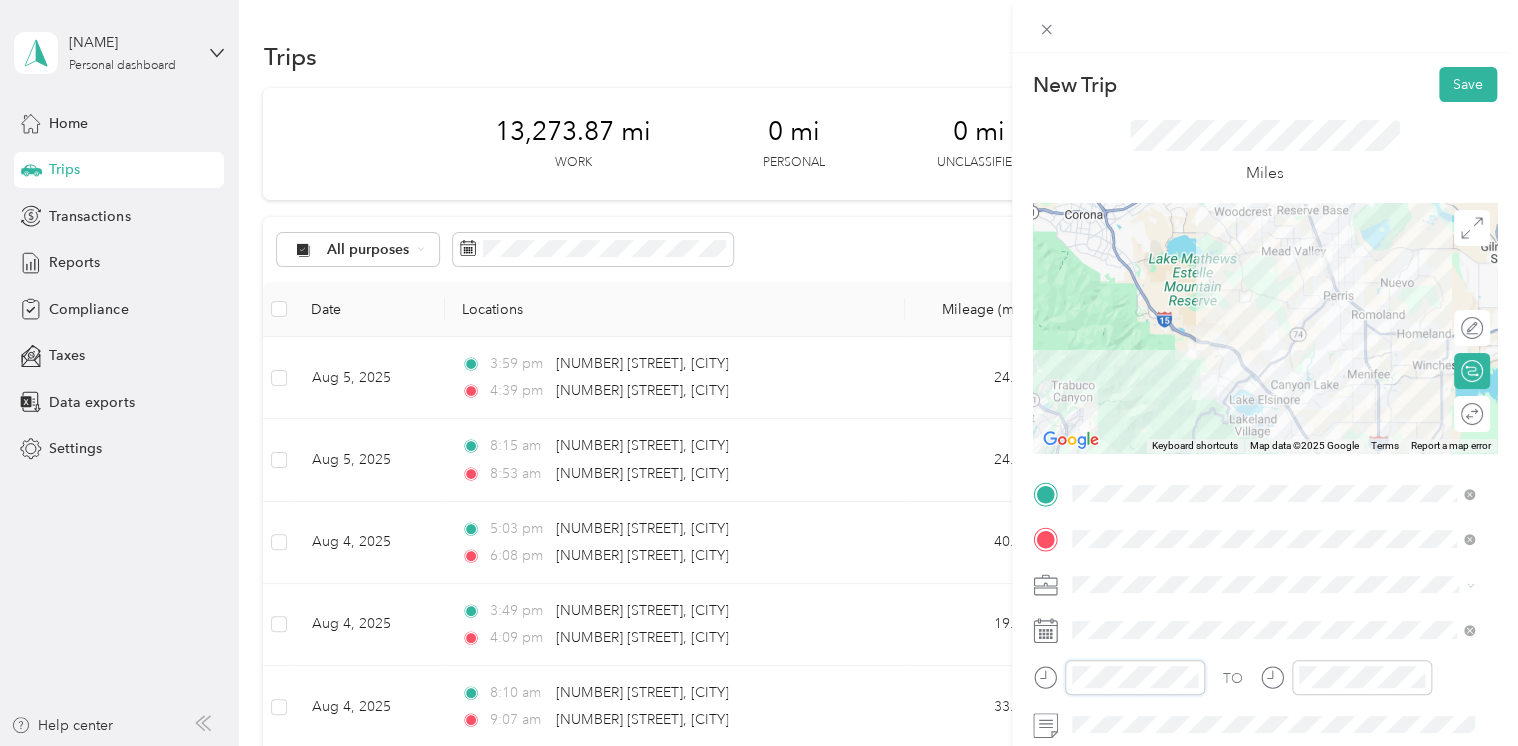 click at bounding box center [1119, 677] 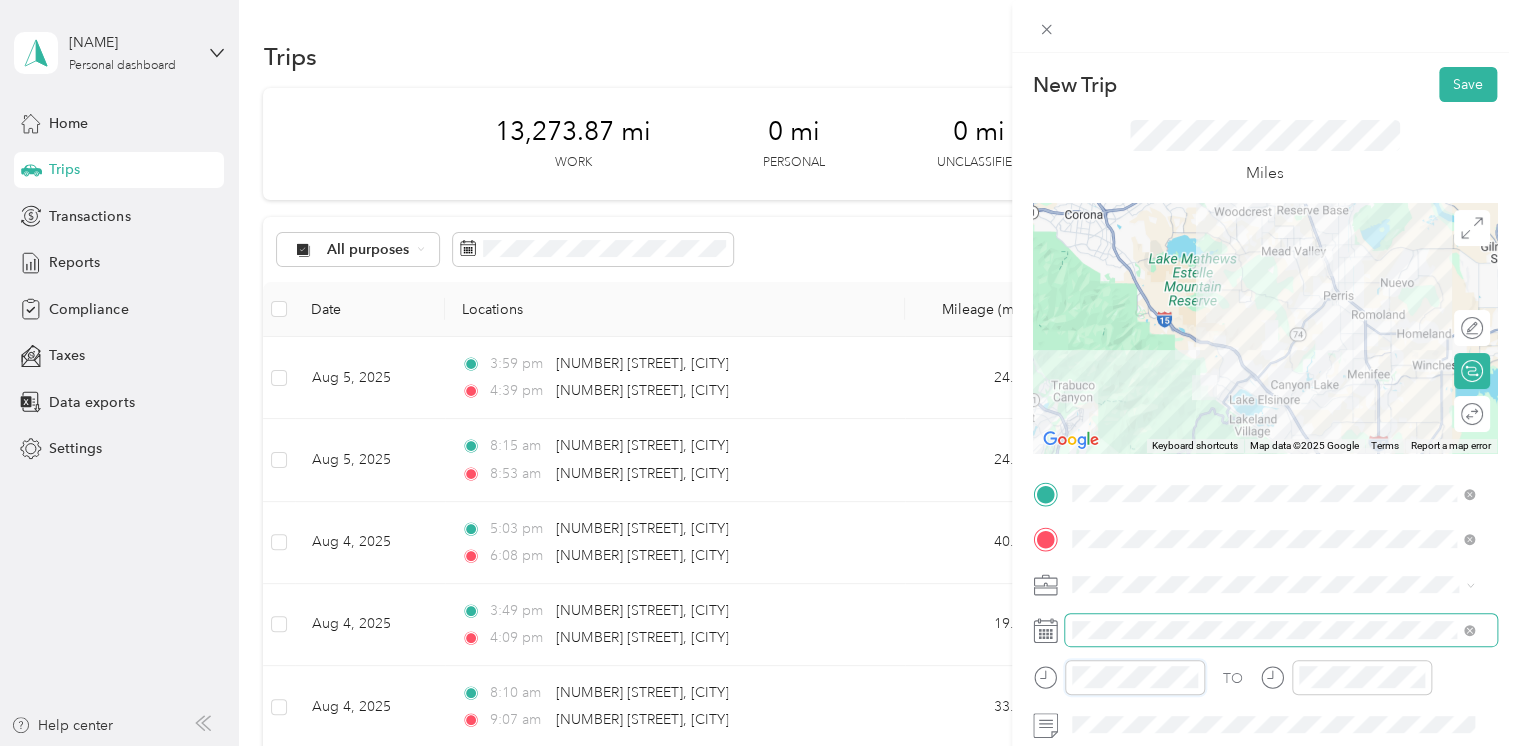 scroll, scrollTop: 110, scrollLeft: 0, axis: vertical 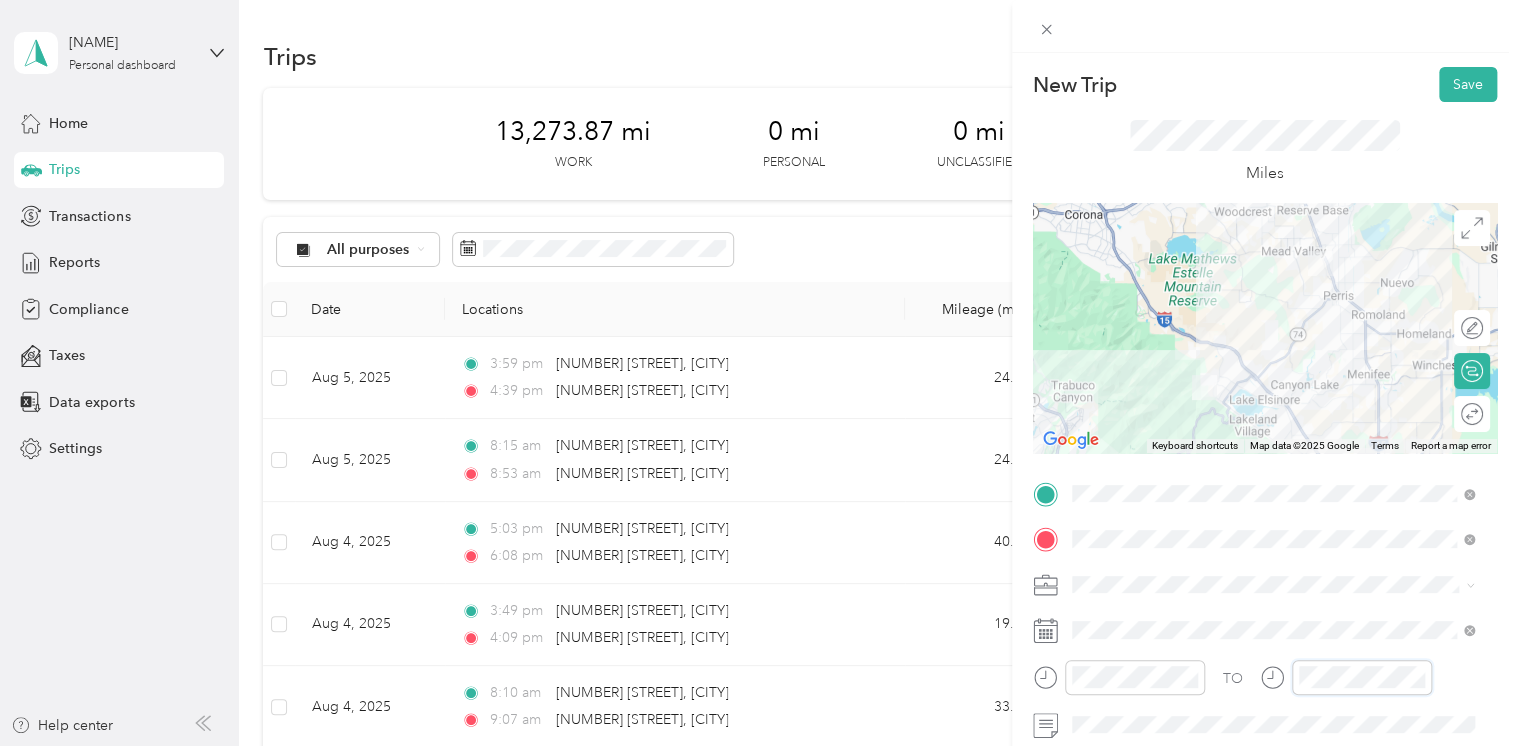 click at bounding box center [1346, 677] 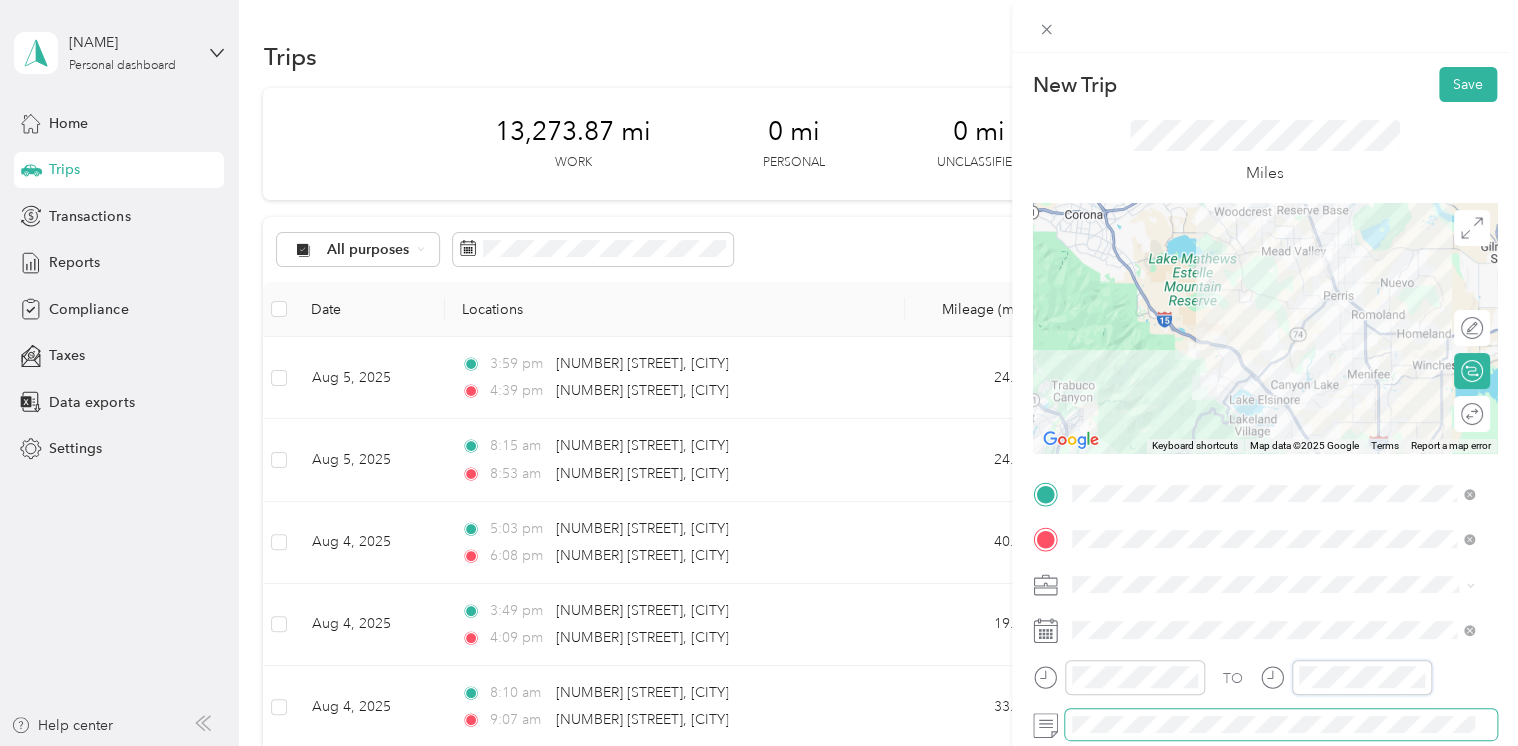 scroll, scrollTop: 112, scrollLeft: 0, axis: vertical 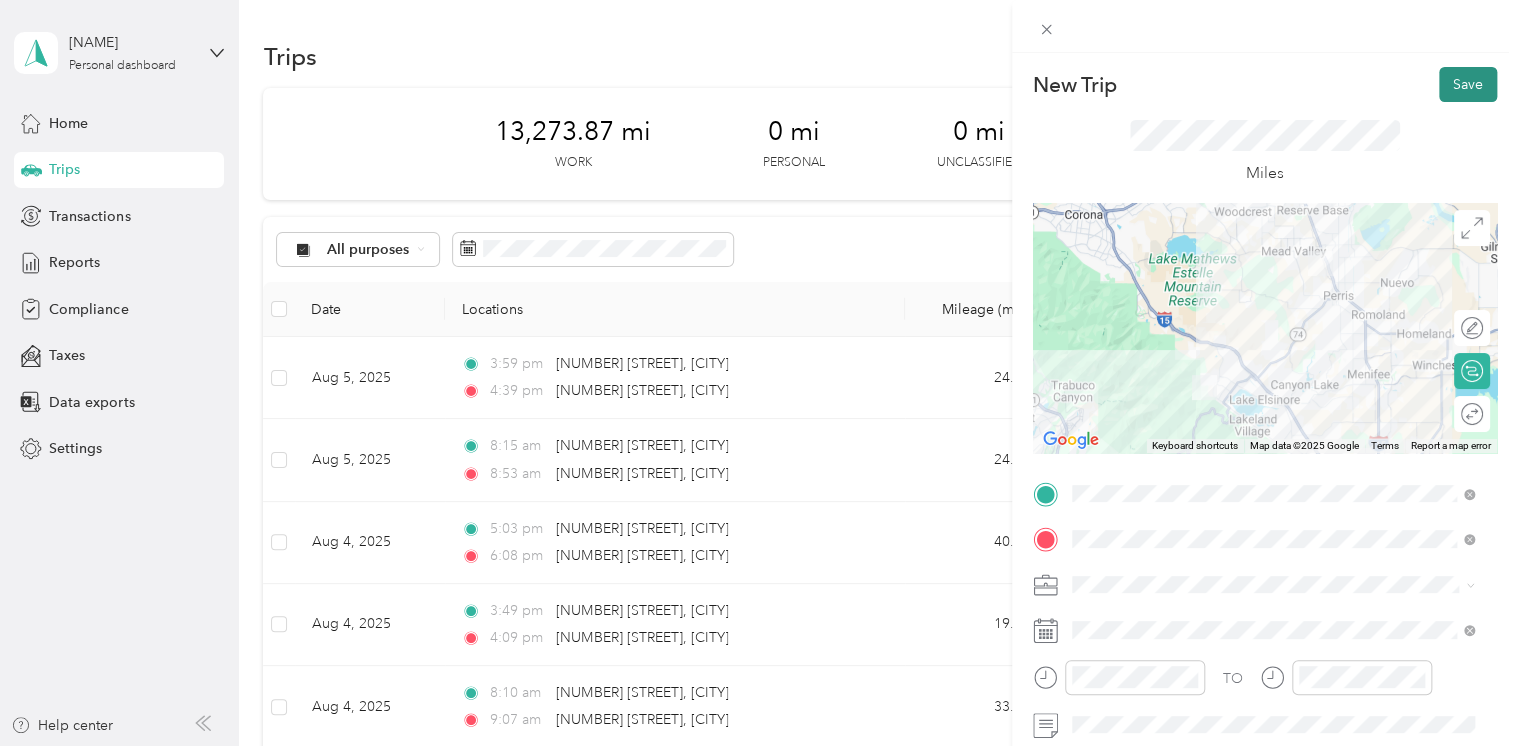 click on "Save" at bounding box center [1468, 84] 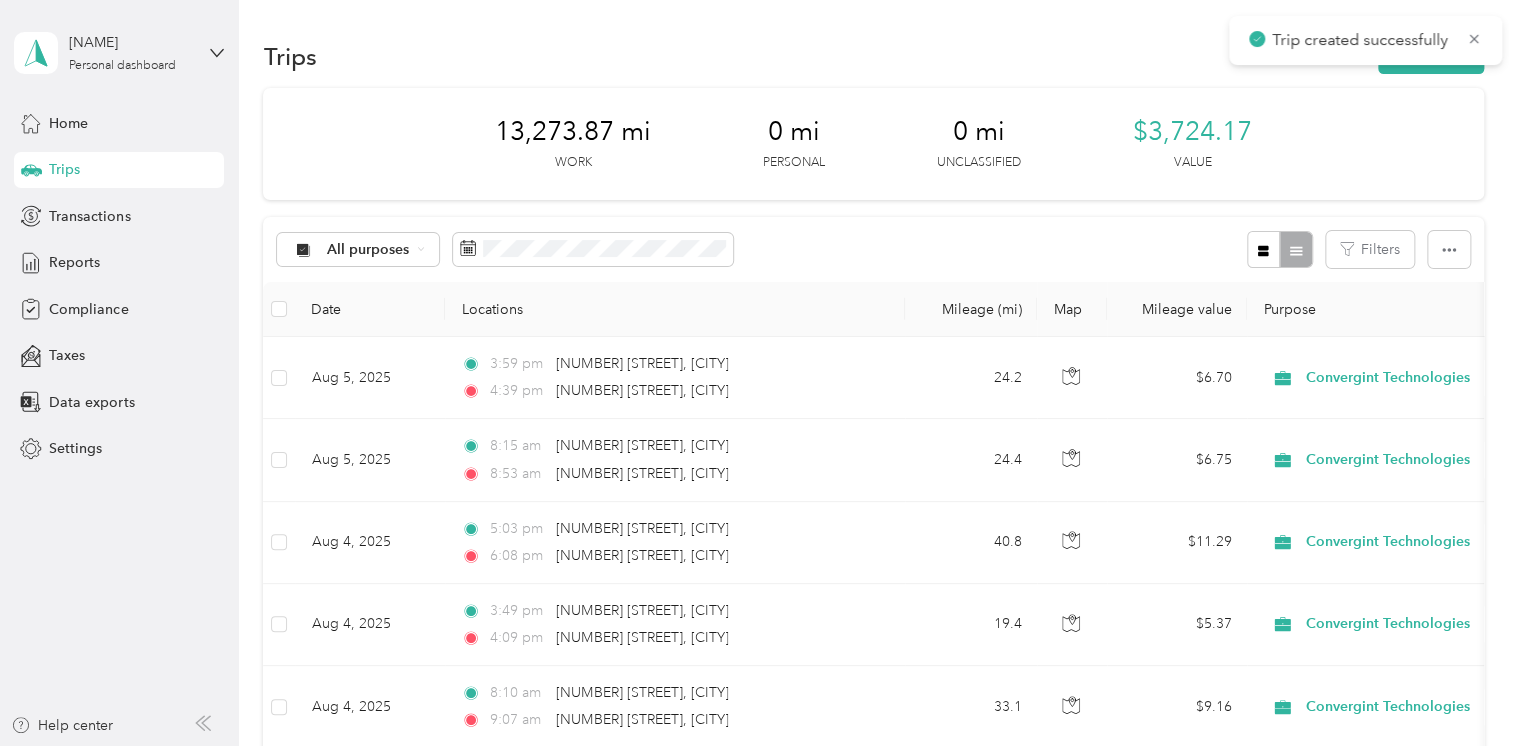 click on "Trips New trip" at bounding box center (873, 56) 